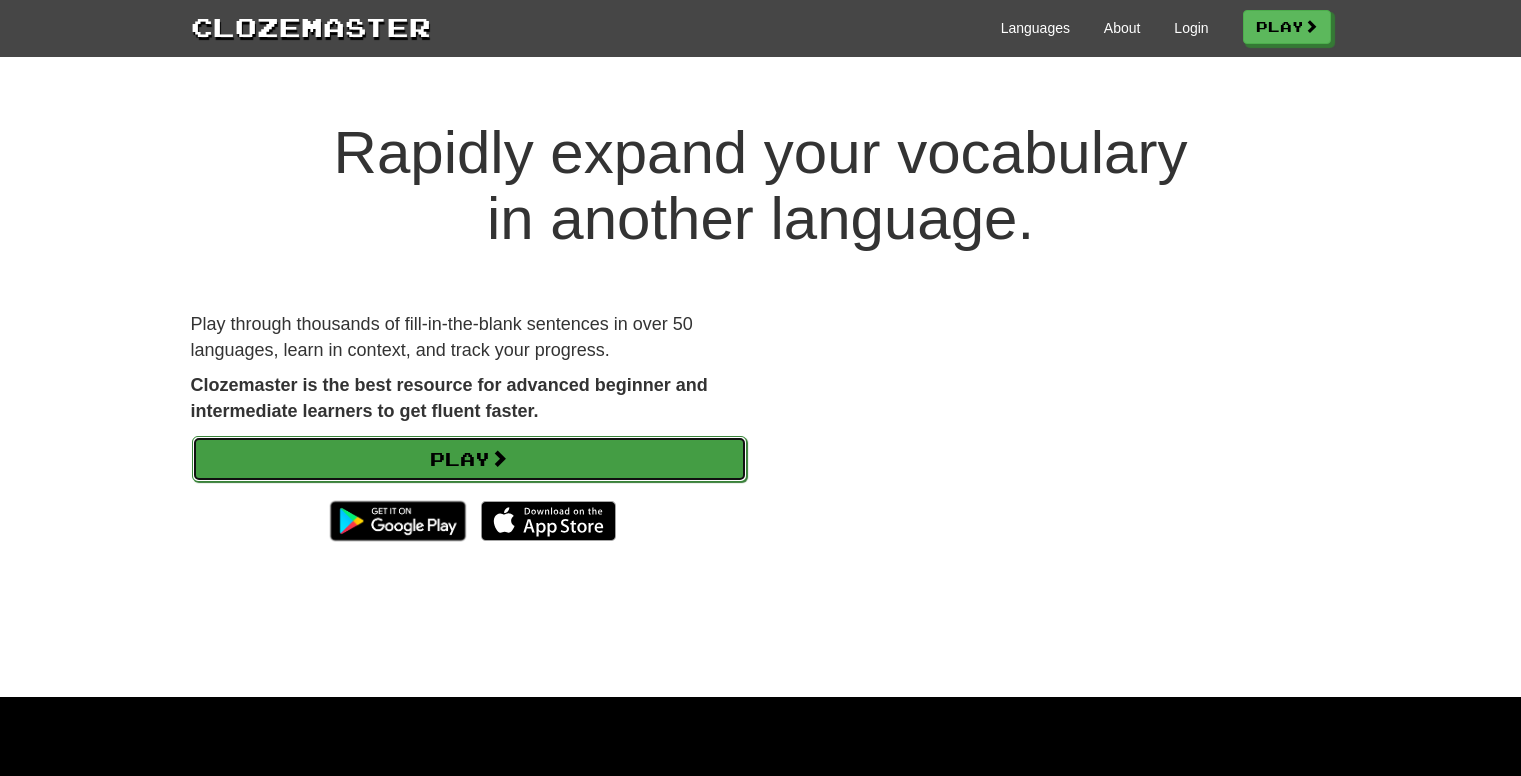 click on "Play" at bounding box center (469, 459) 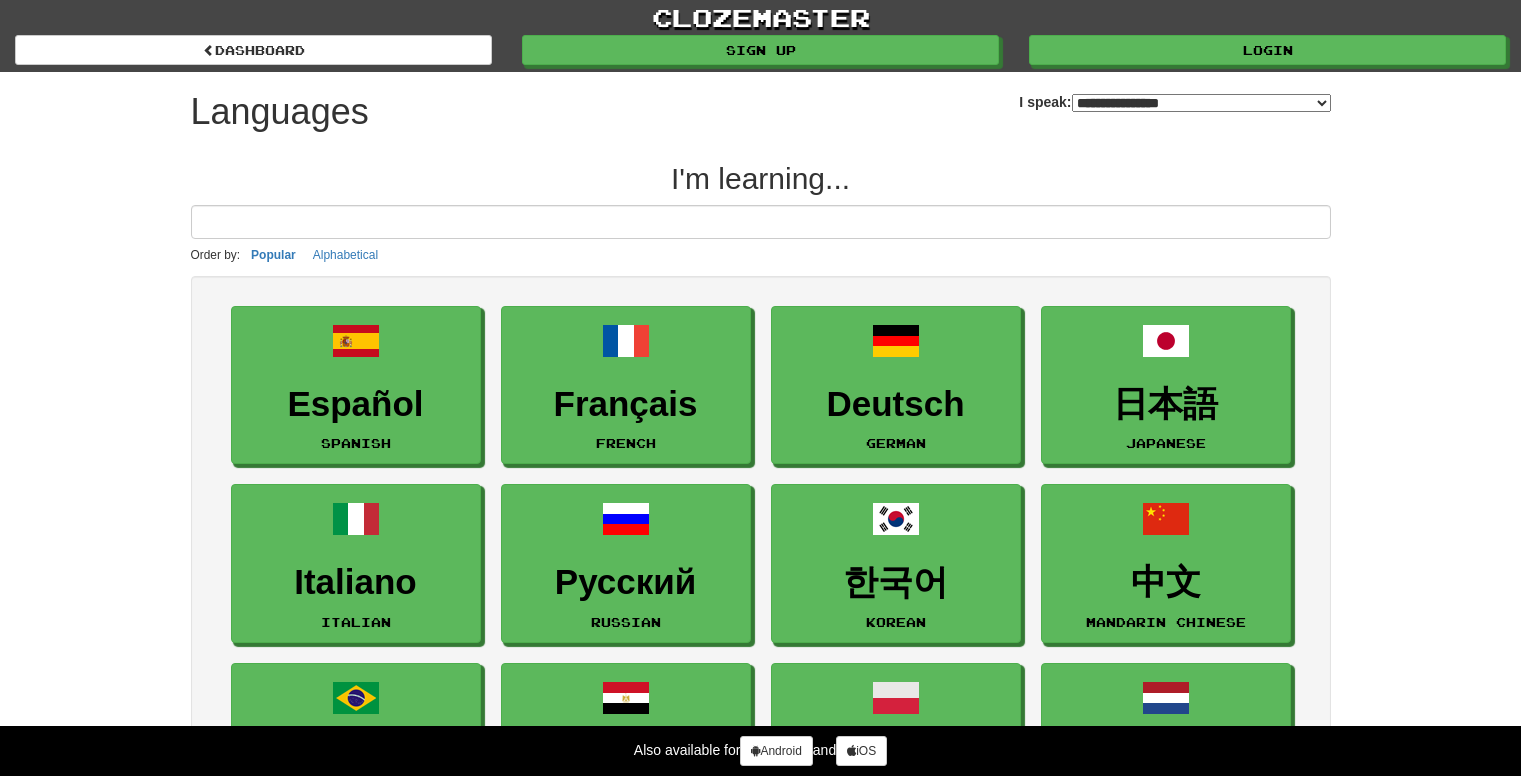 select on "*******" 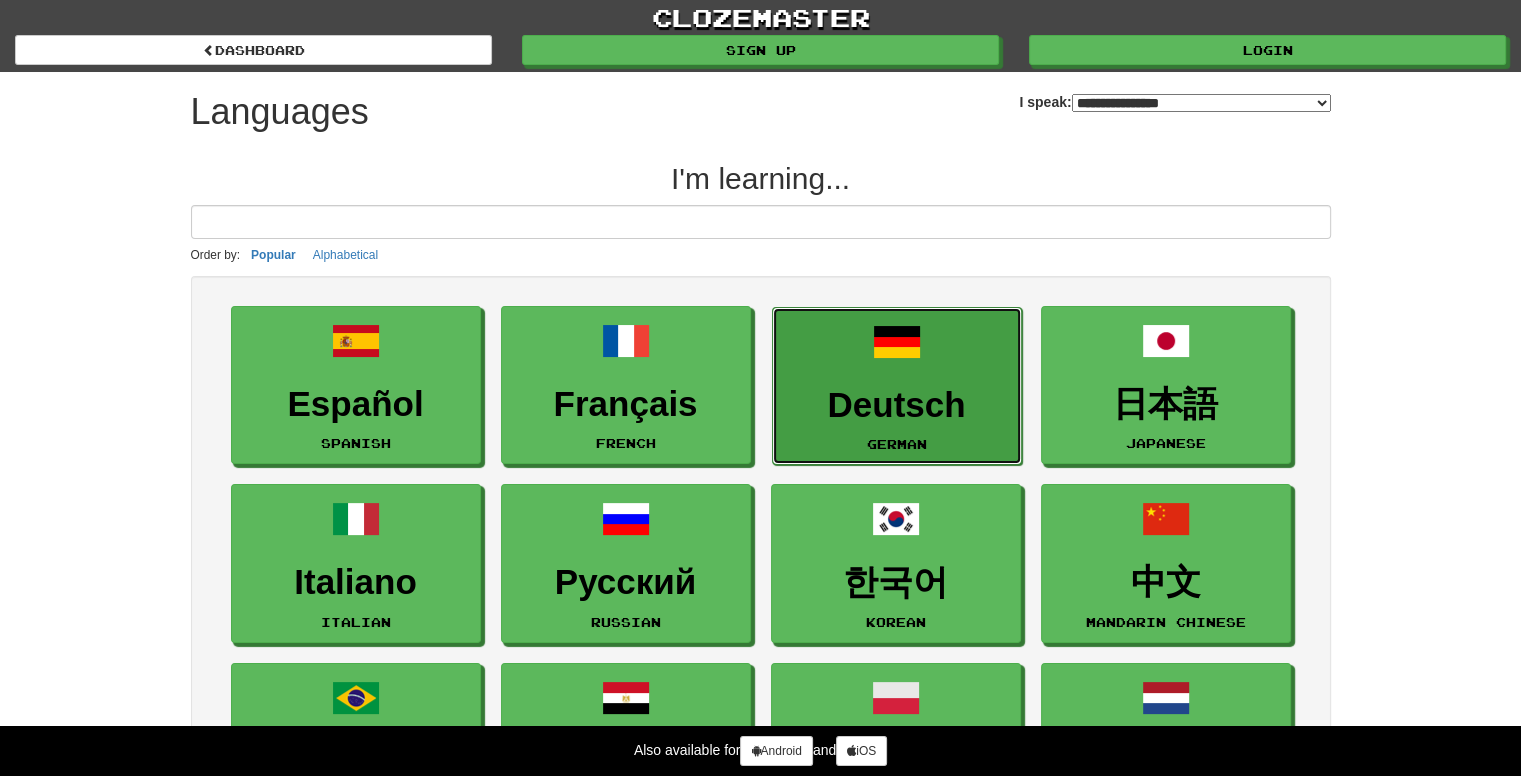 click on "Deutsch German" at bounding box center (897, 386) 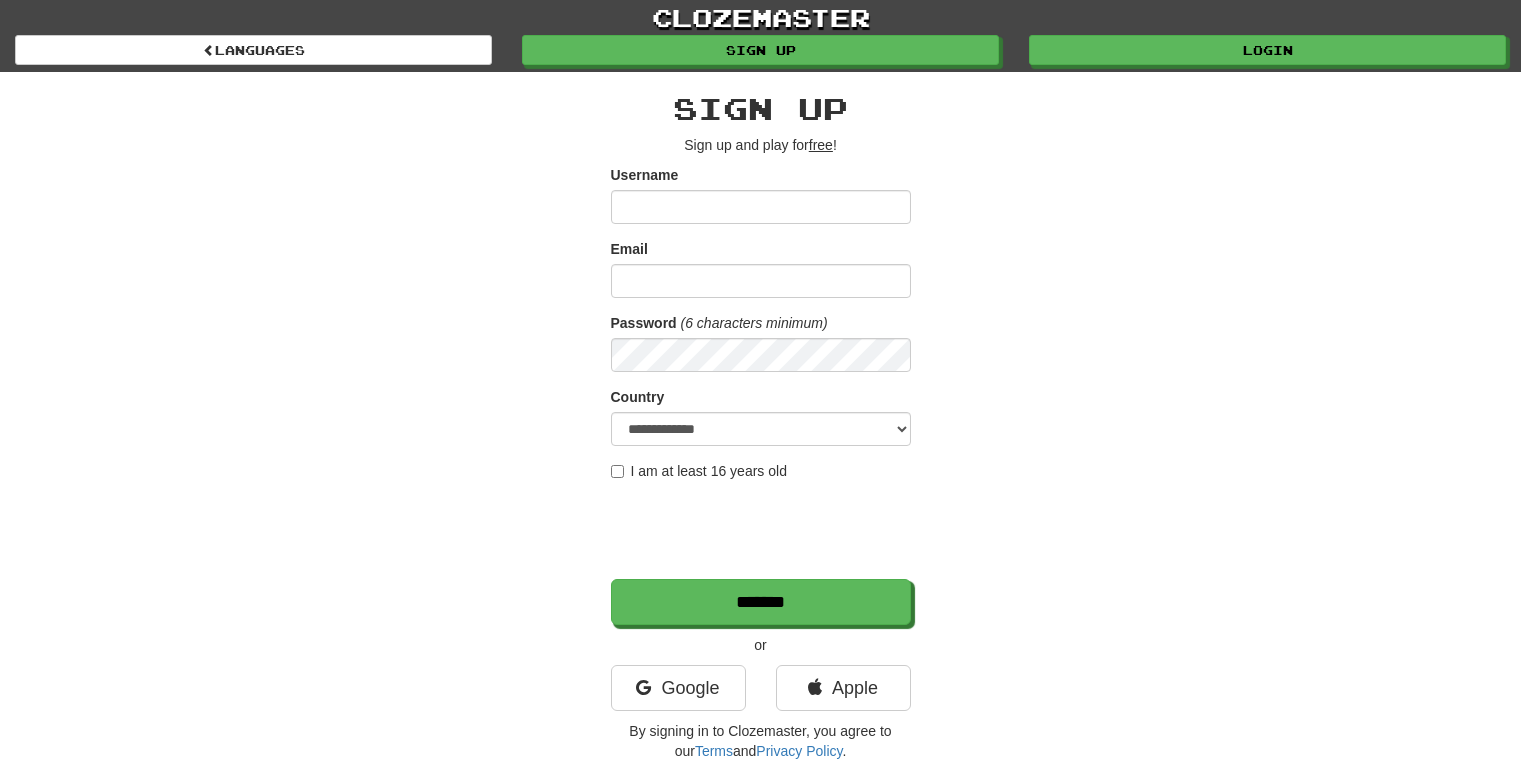 scroll, scrollTop: 0, scrollLeft: 0, axis: both 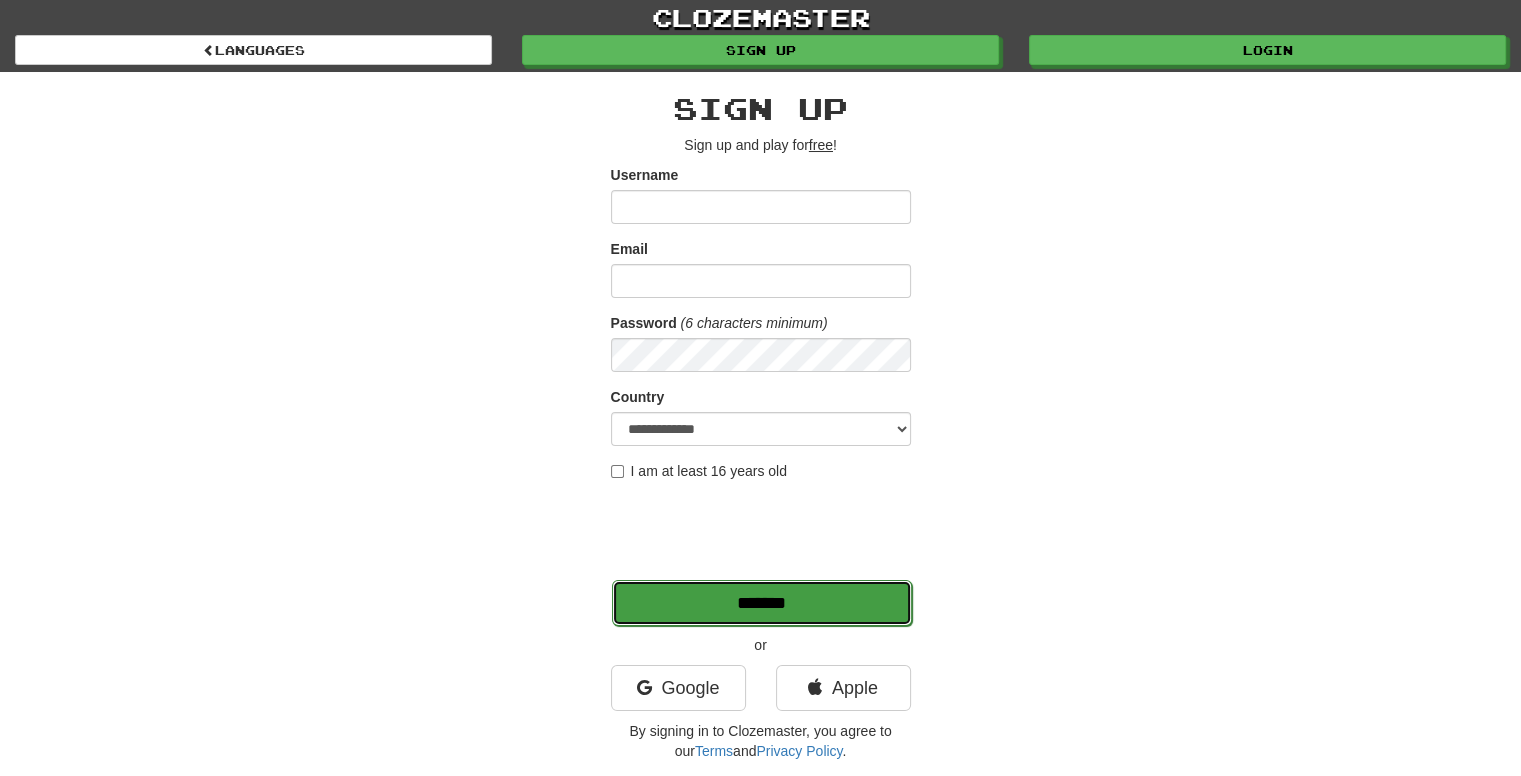 click on "*******" at bounding box center [762, 603] 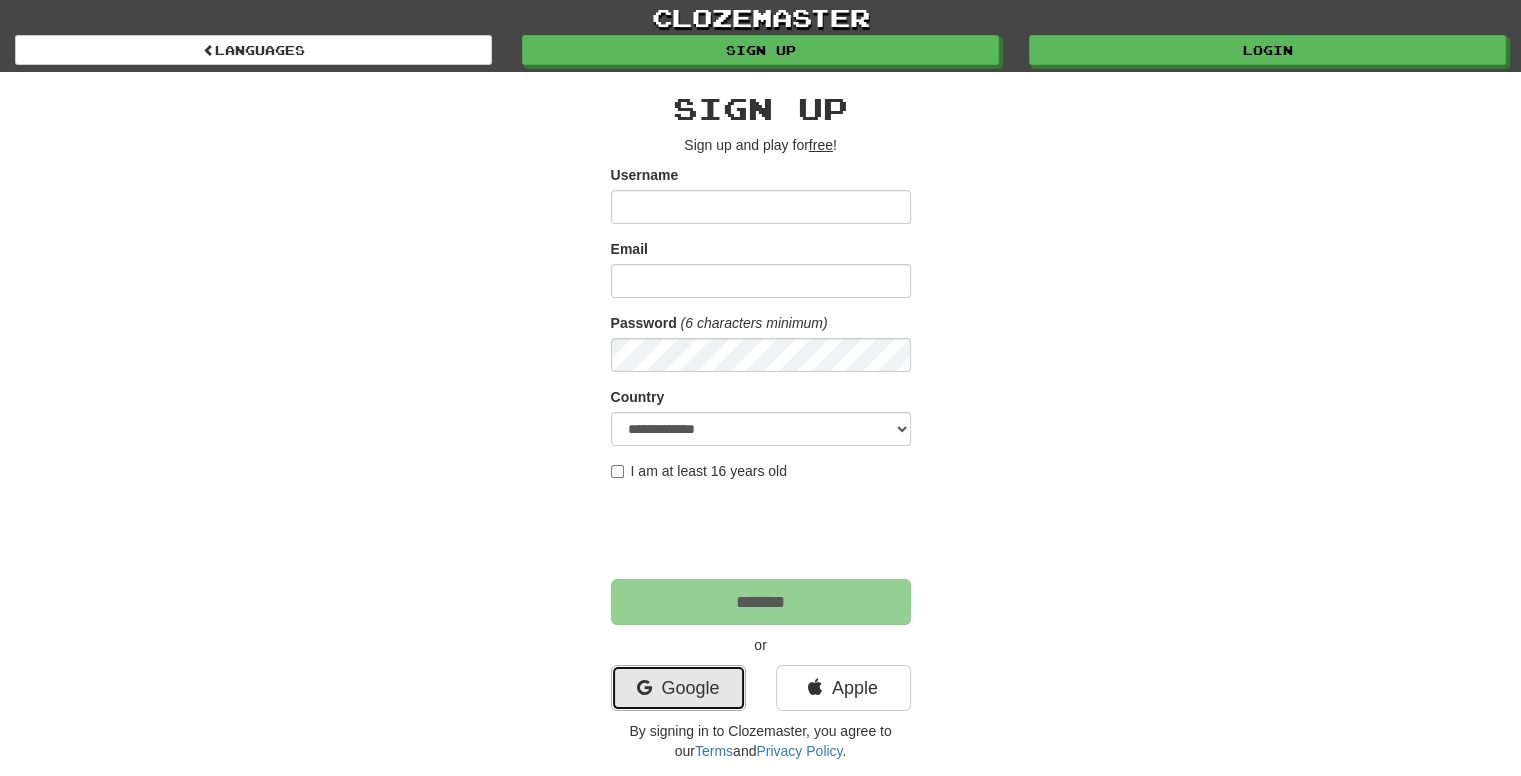 click on "Google" at bounding box center [678, 688] 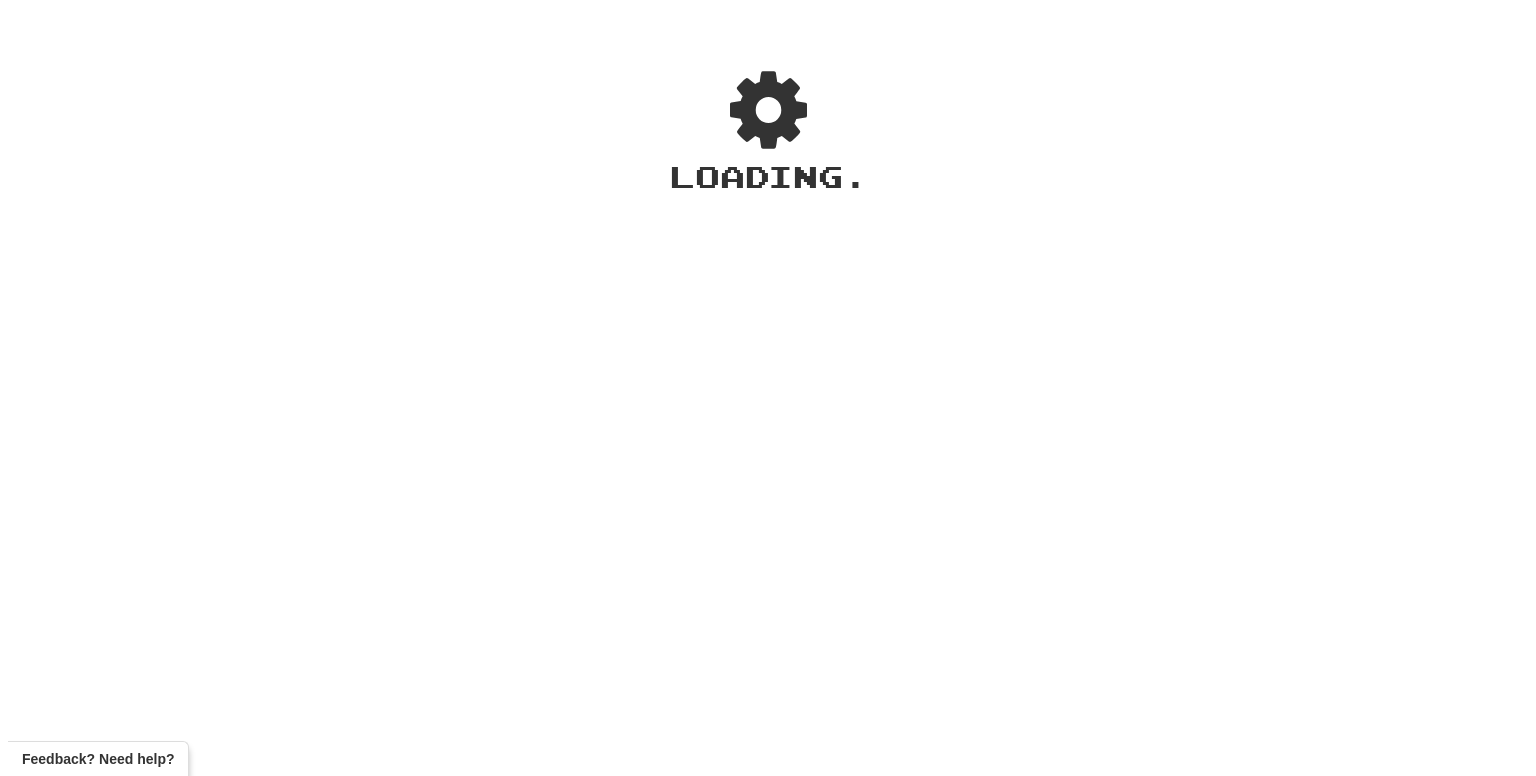 scroll, scrollTop: 0, scrollLeft: 0, axis: both 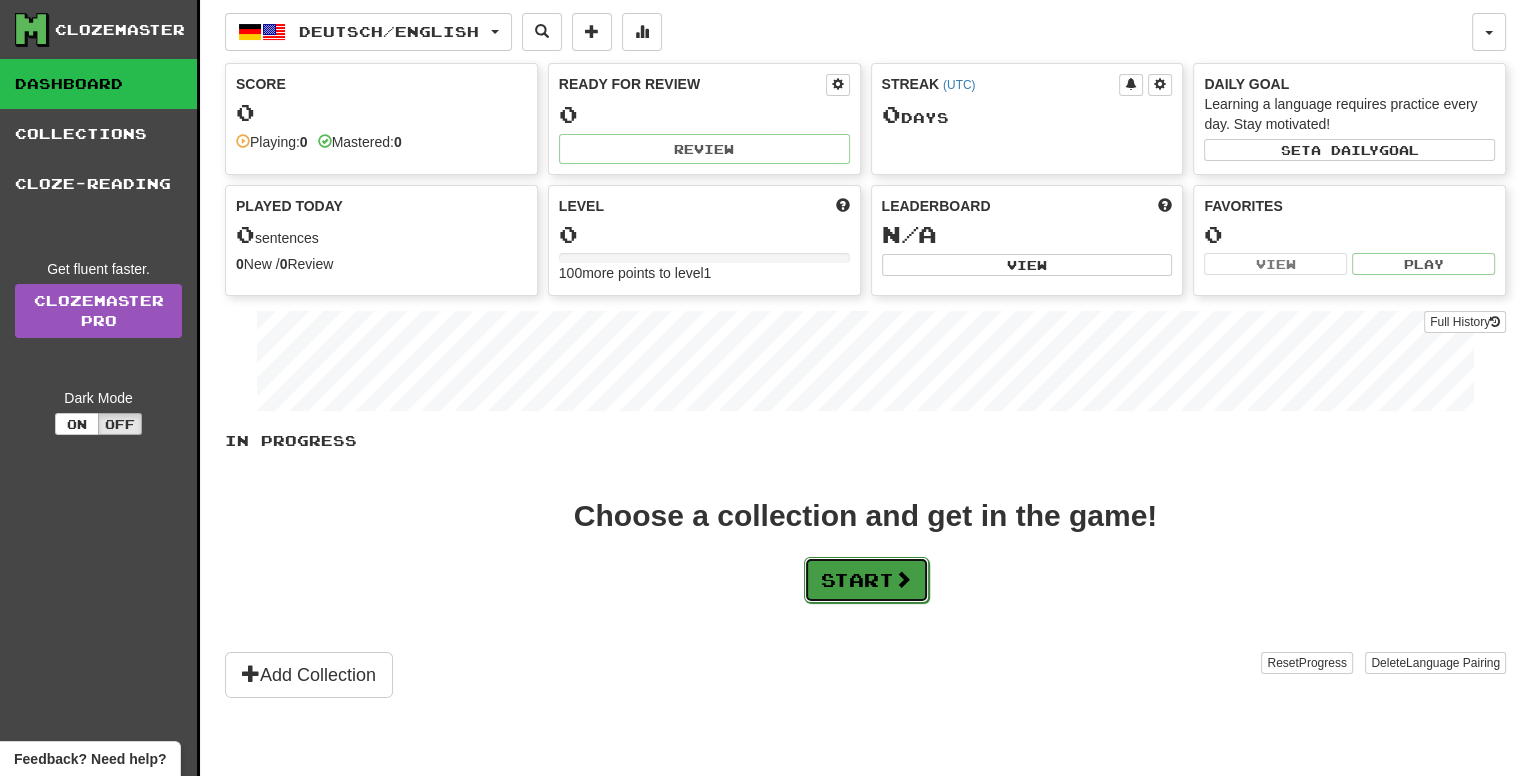 click on "Start" at bounding box center [866, 580] 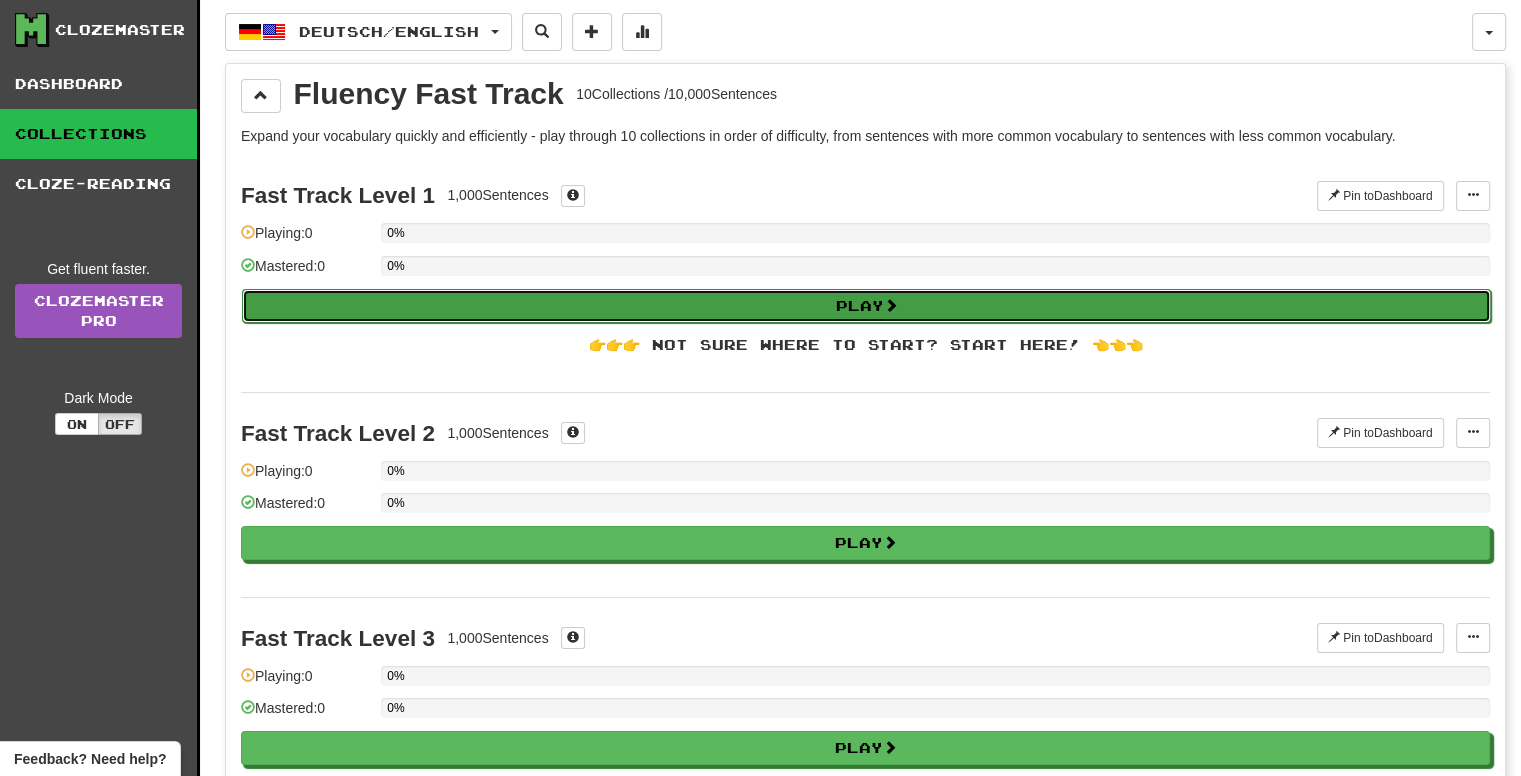 click on "Play" at bounding box center (866, 306) 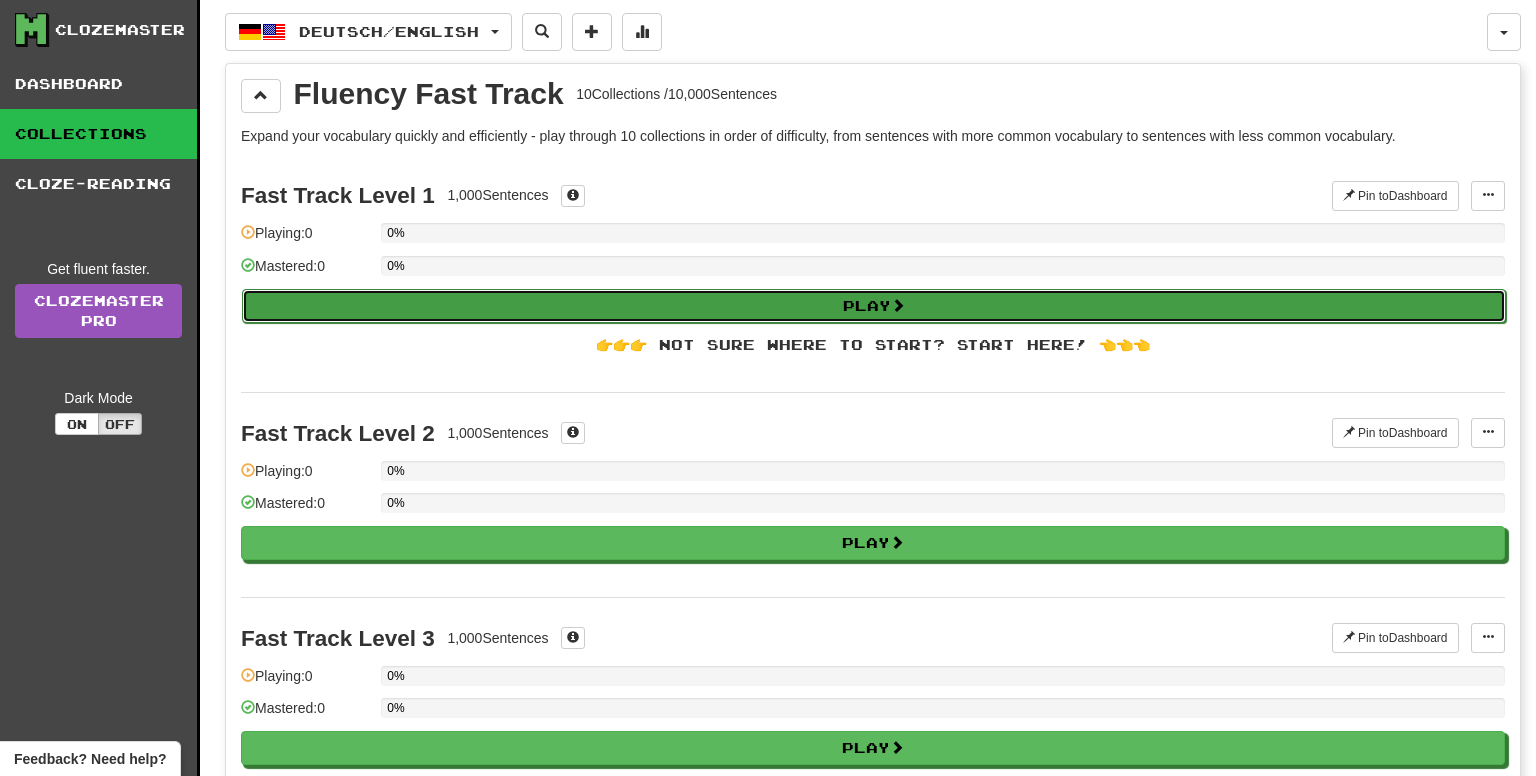 select on "**" 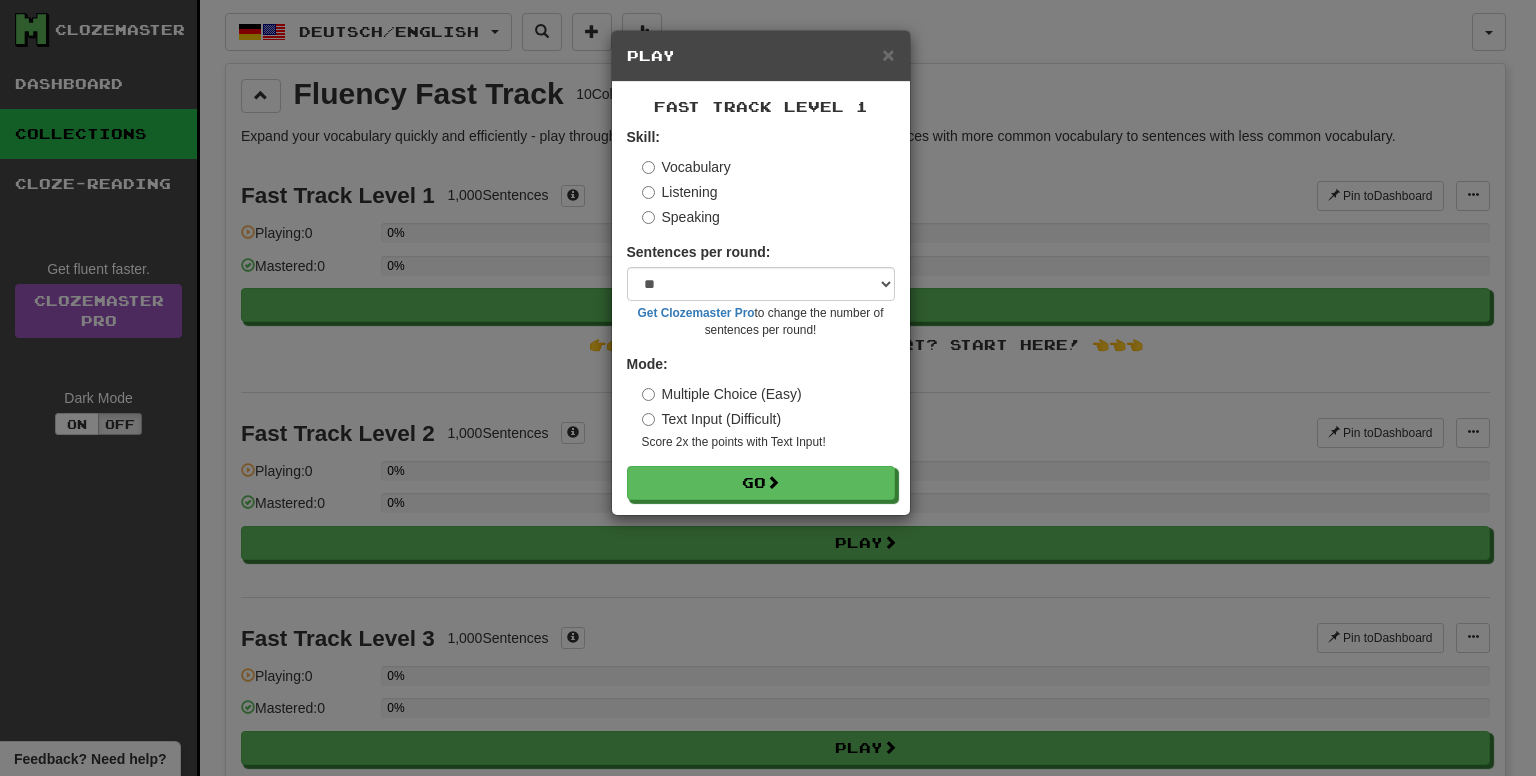 click on "Text Input (Difficult)" at bounding box center (712, 419) 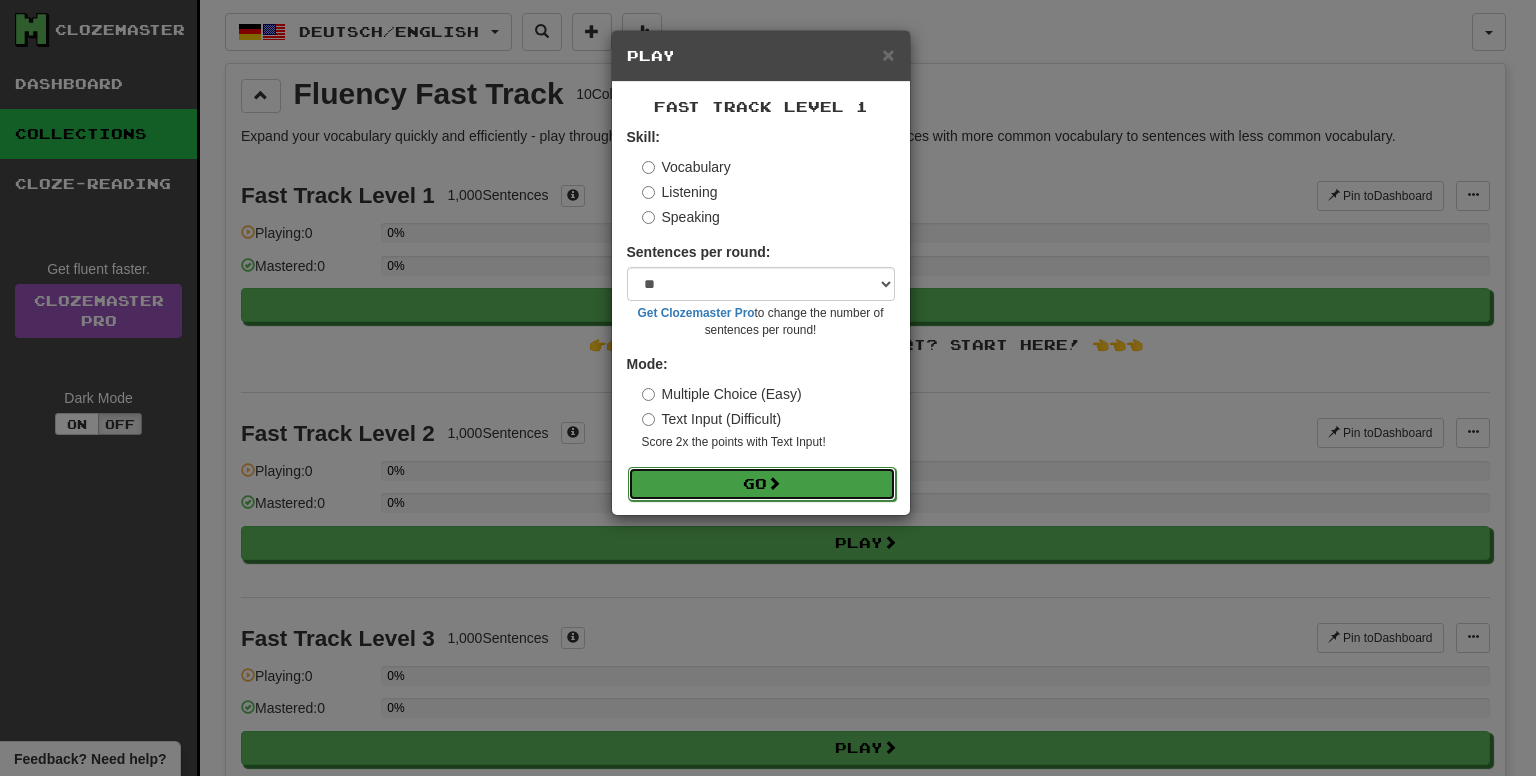 click on "Go" at bounding box center (762, 484) 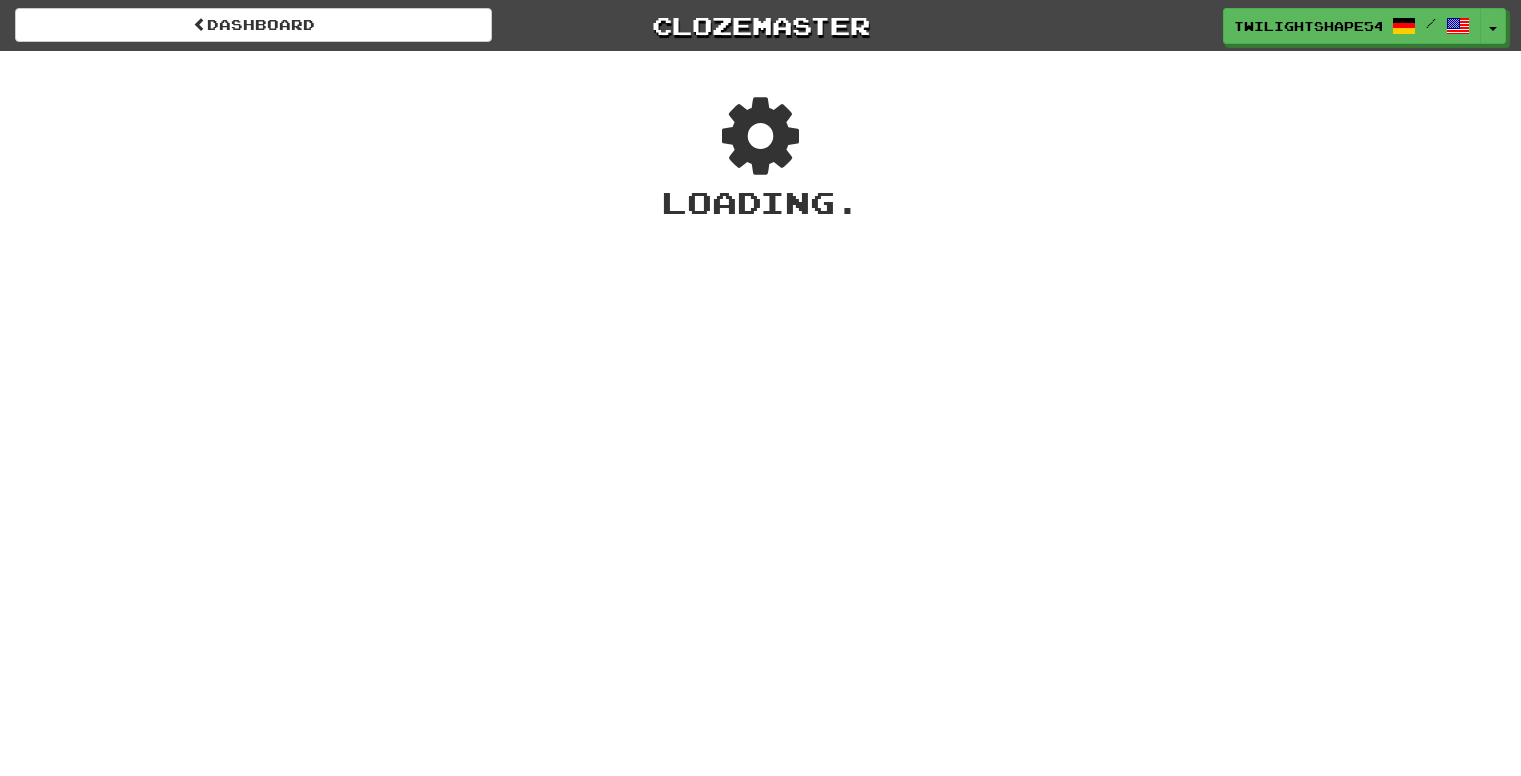scroll, scrollTop: 0, scrollLeft: 0, axis: both 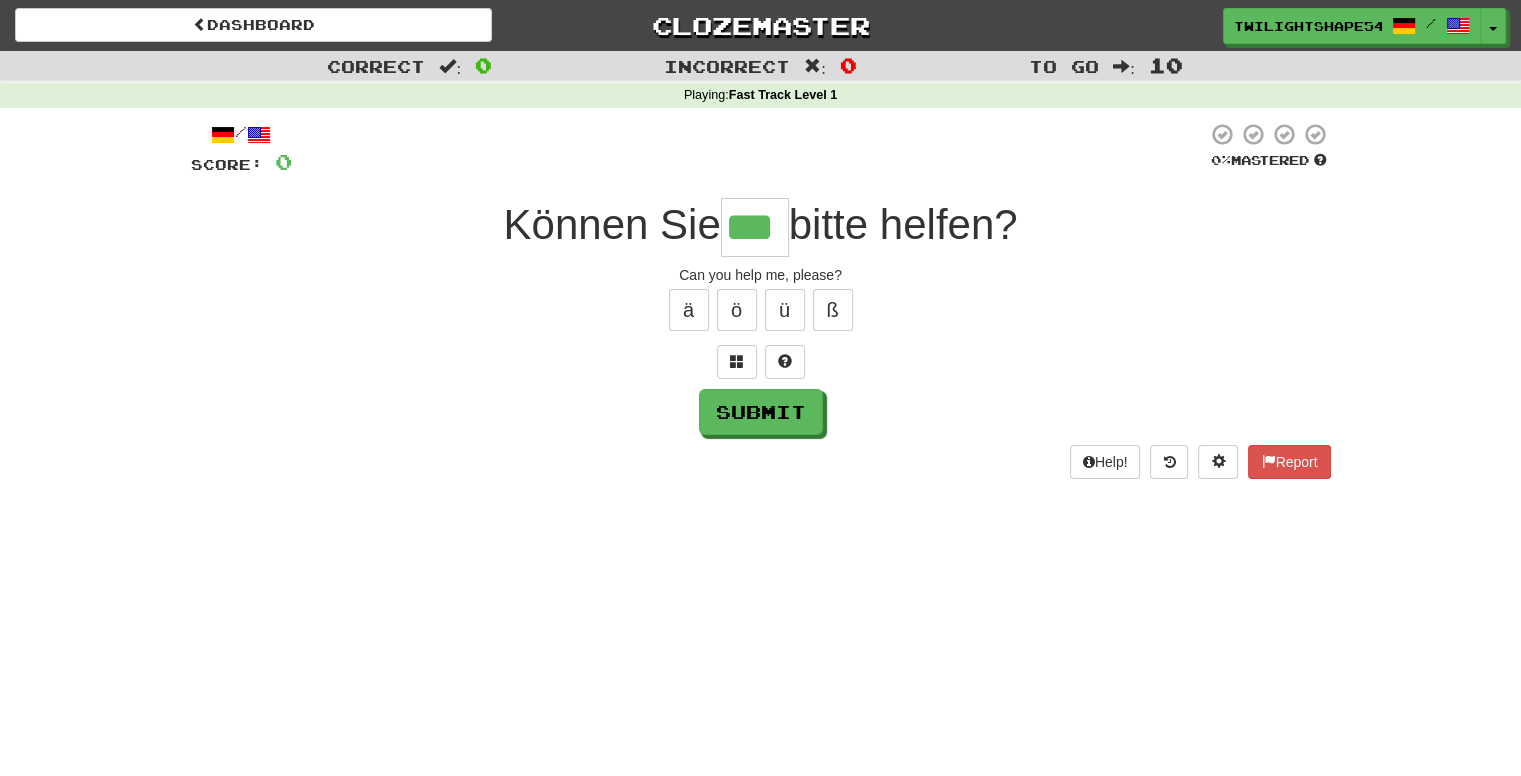 type on "***" 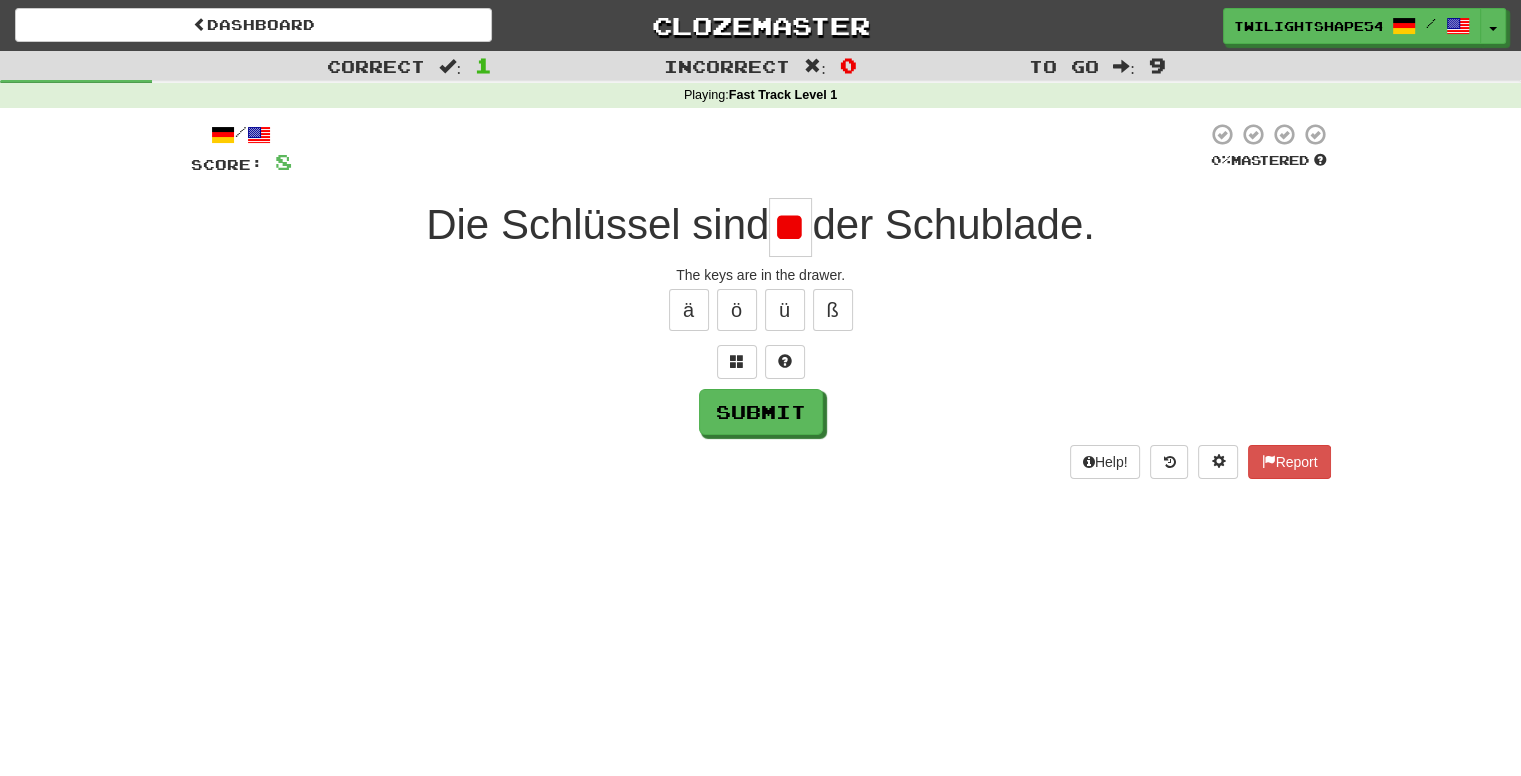 scroll, scrollTop: 0, scrollLeft: 22, axis: horizontal 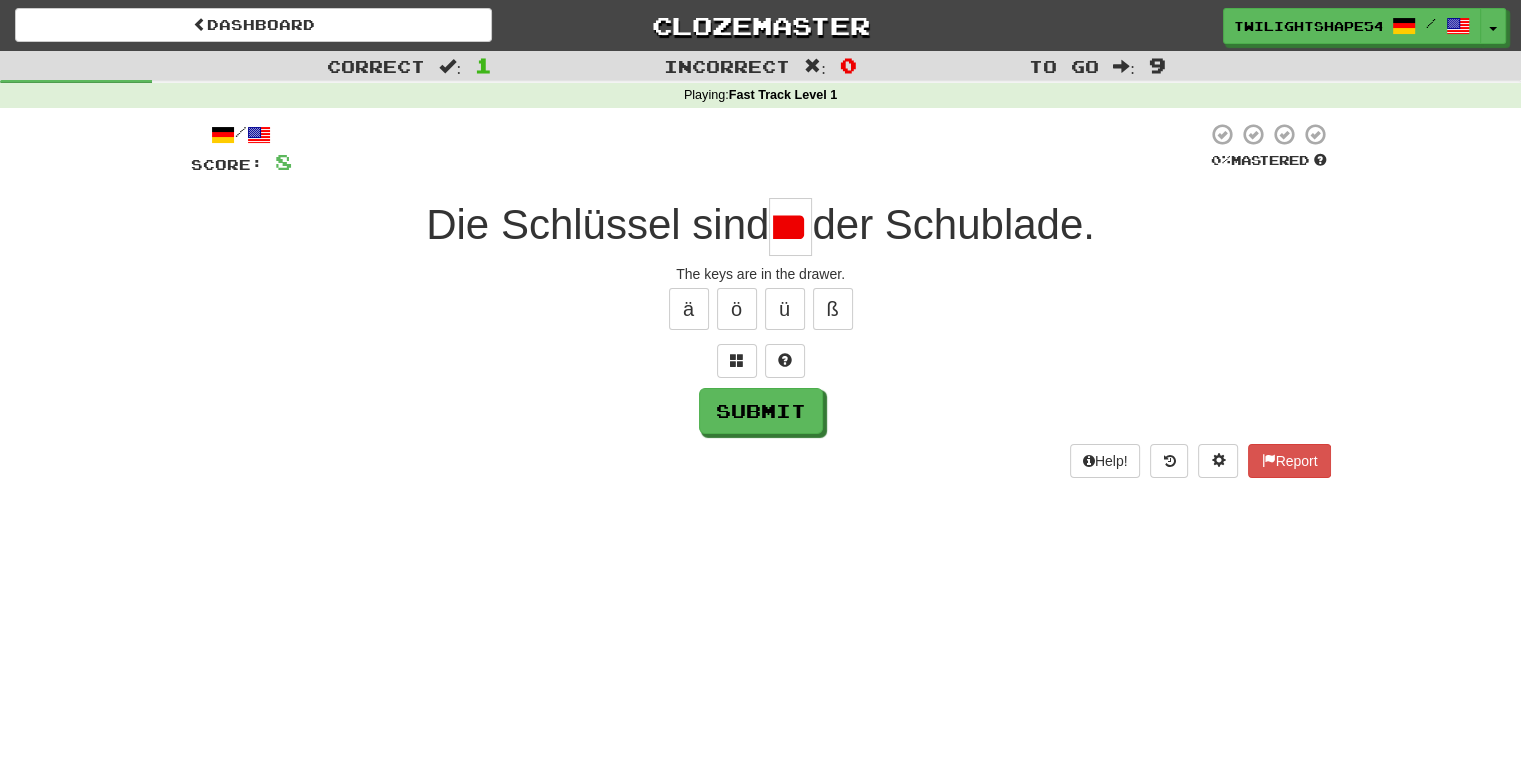 type on "**" 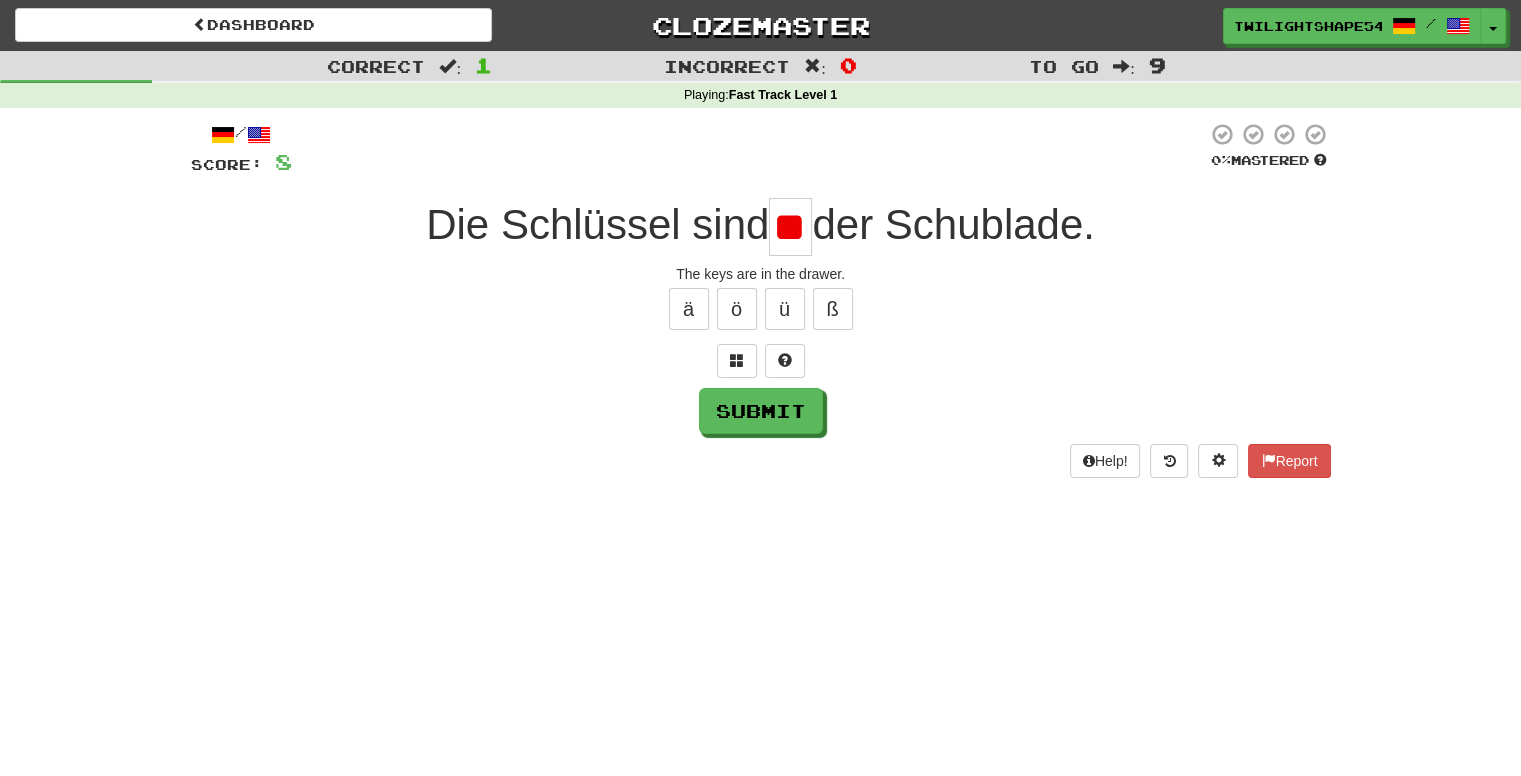 scroll, scrollTop: 0, scrollLeft: 0, axis: both 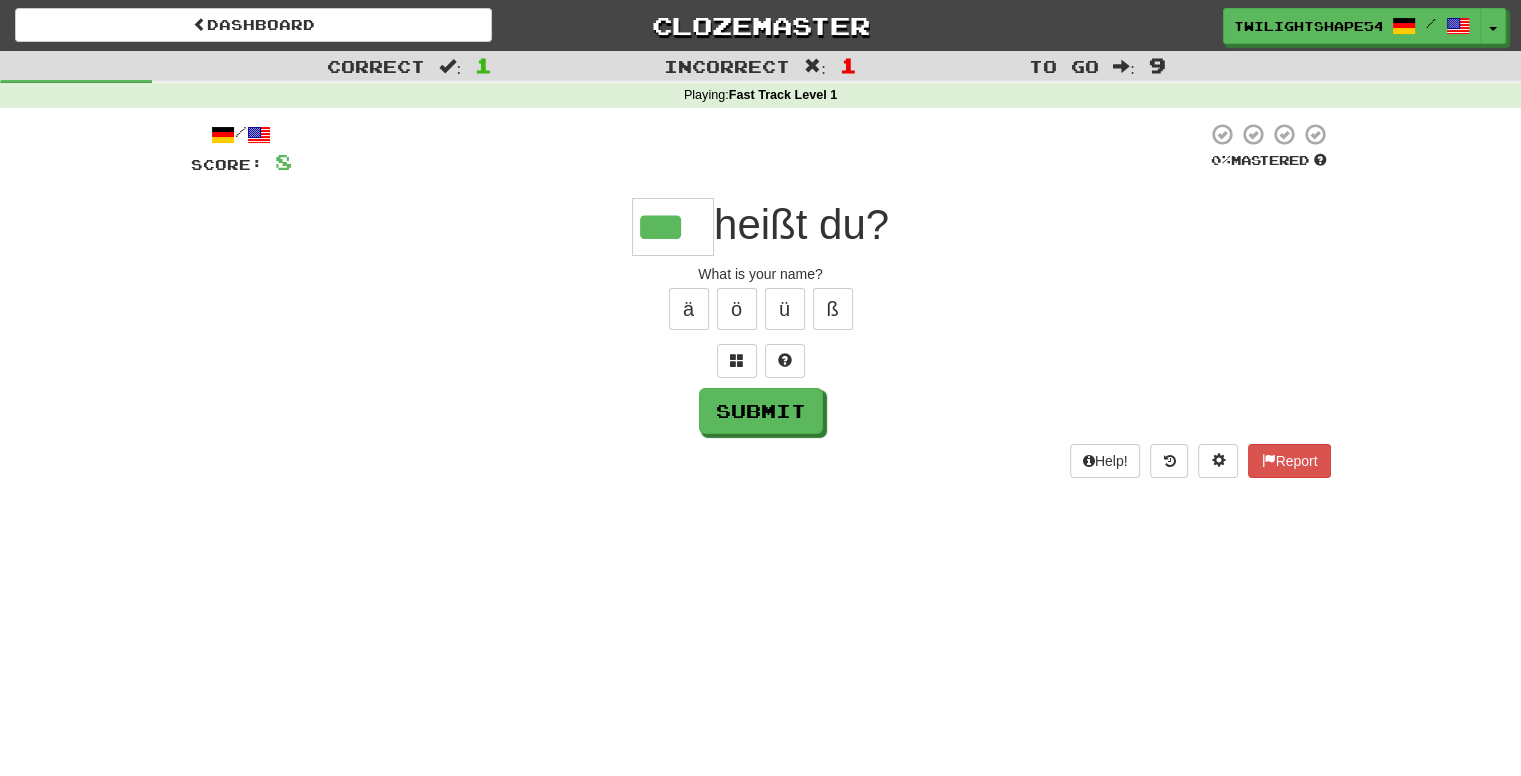 type on "***" 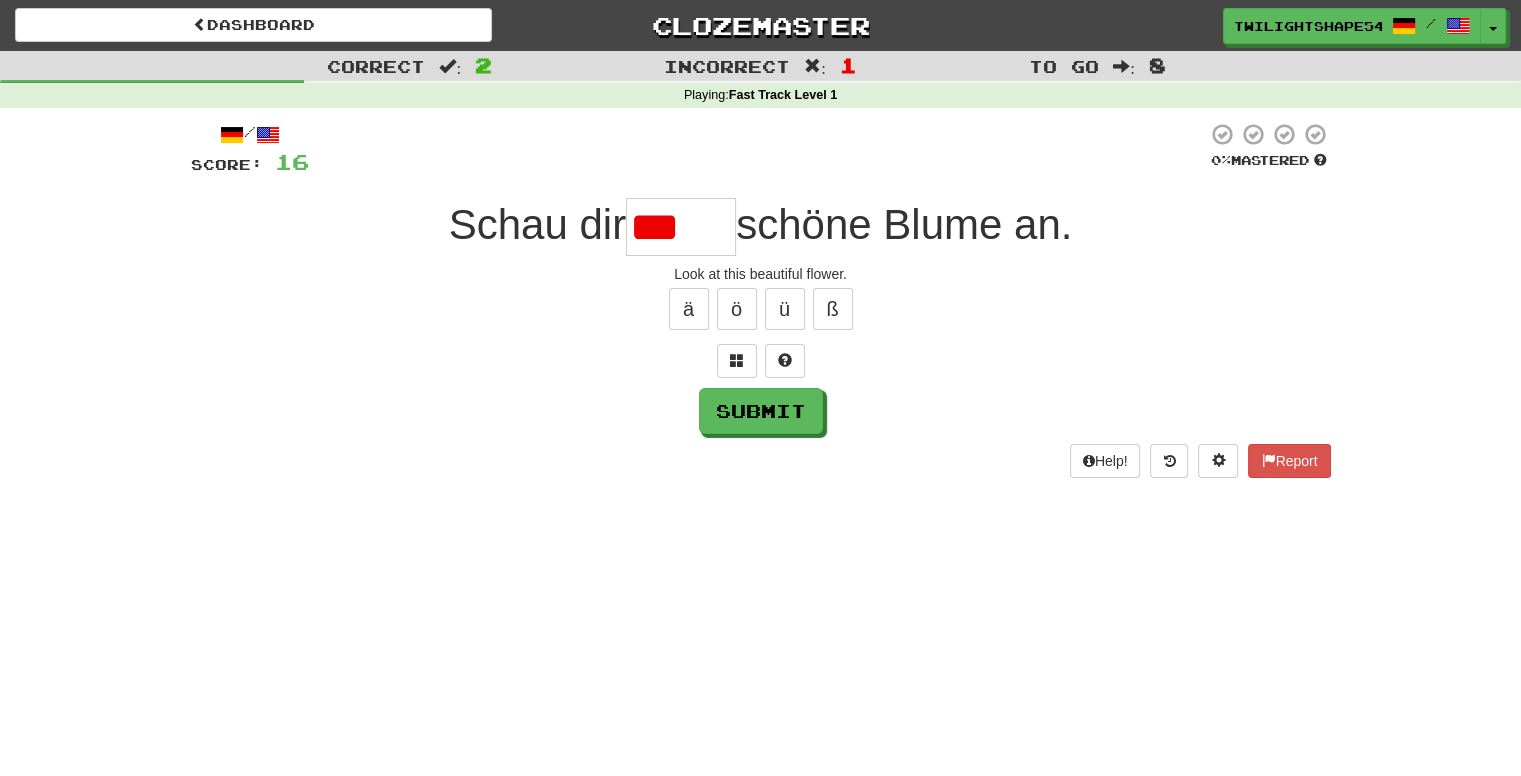 type on "*****" 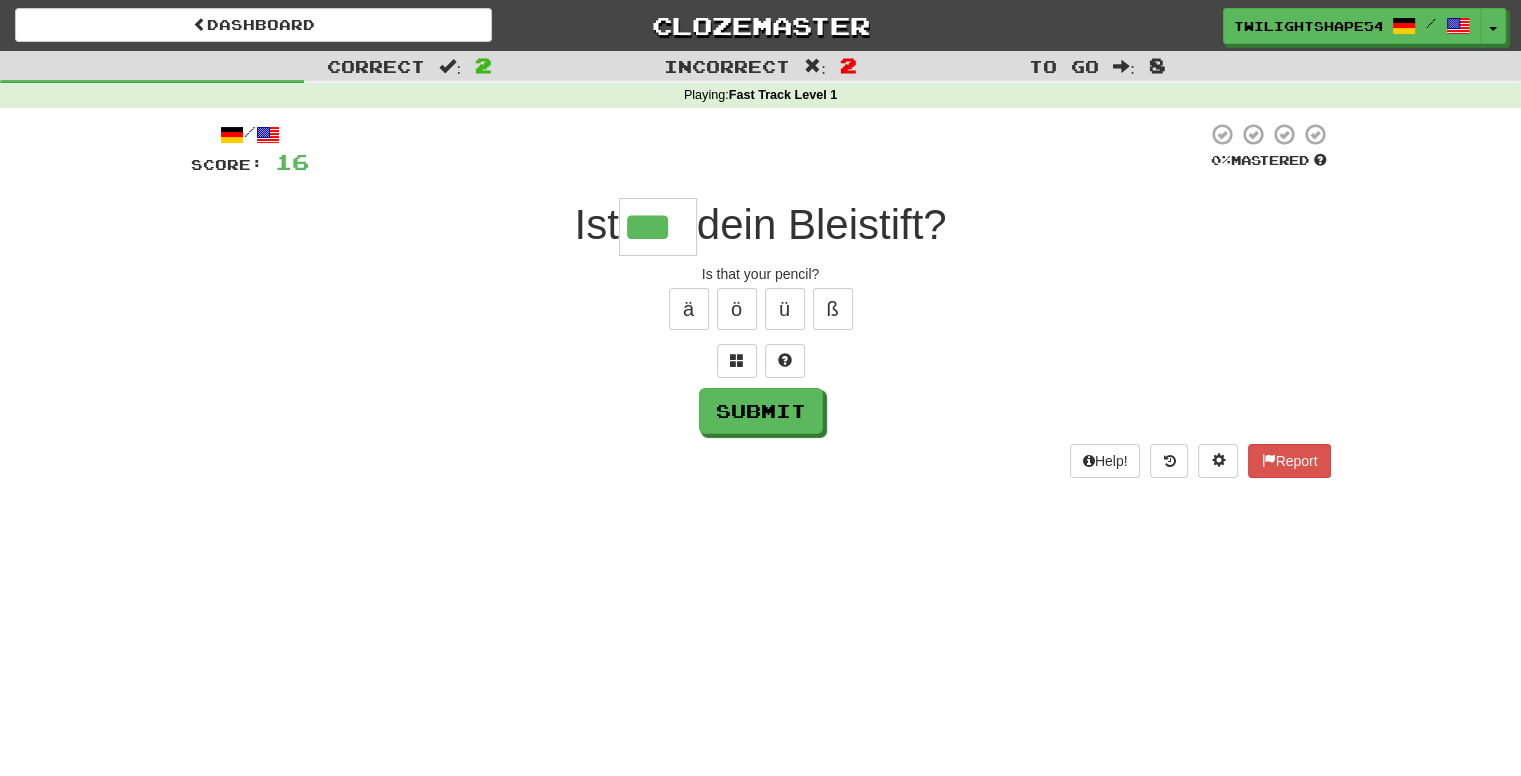type on "***" 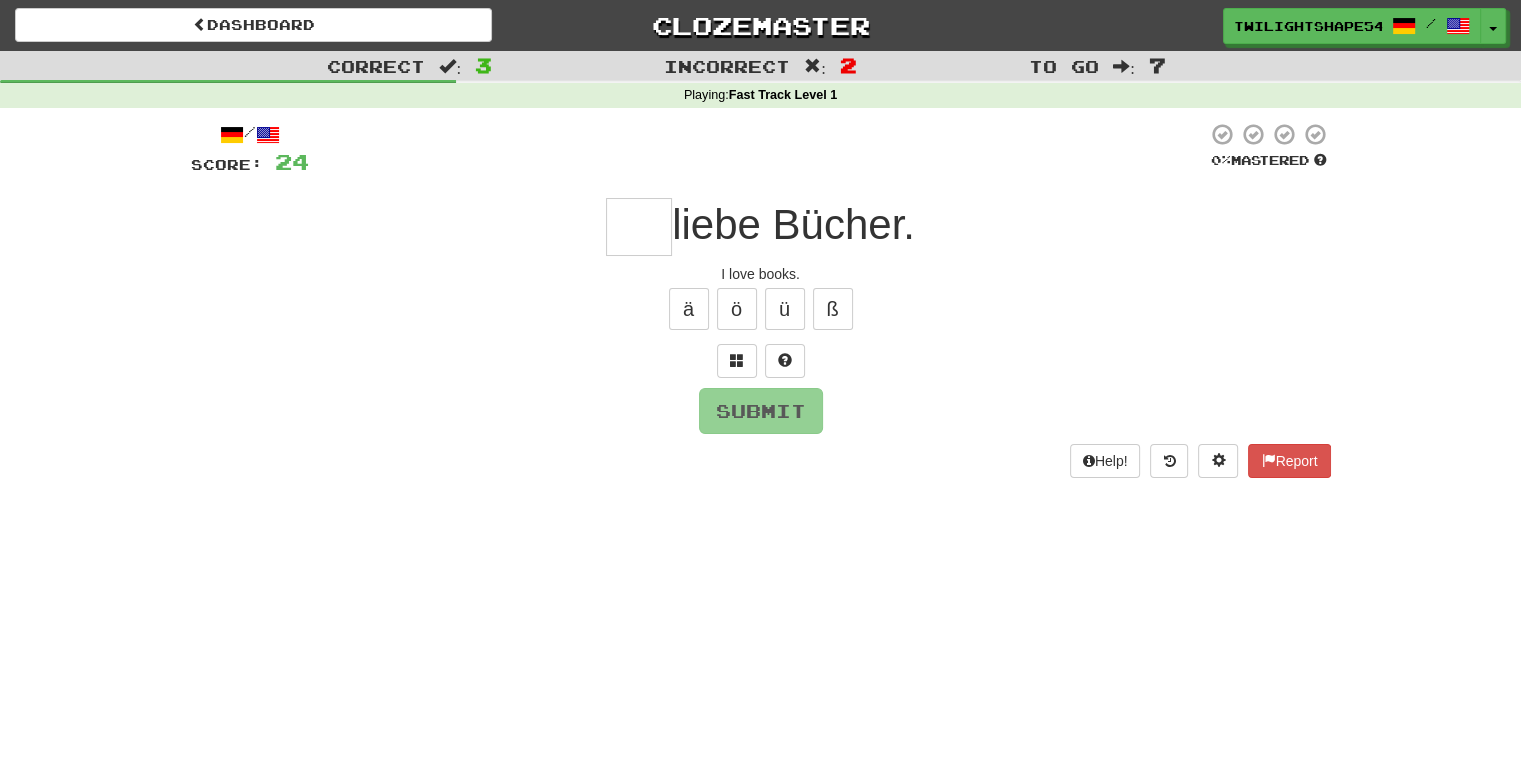 type on "*" 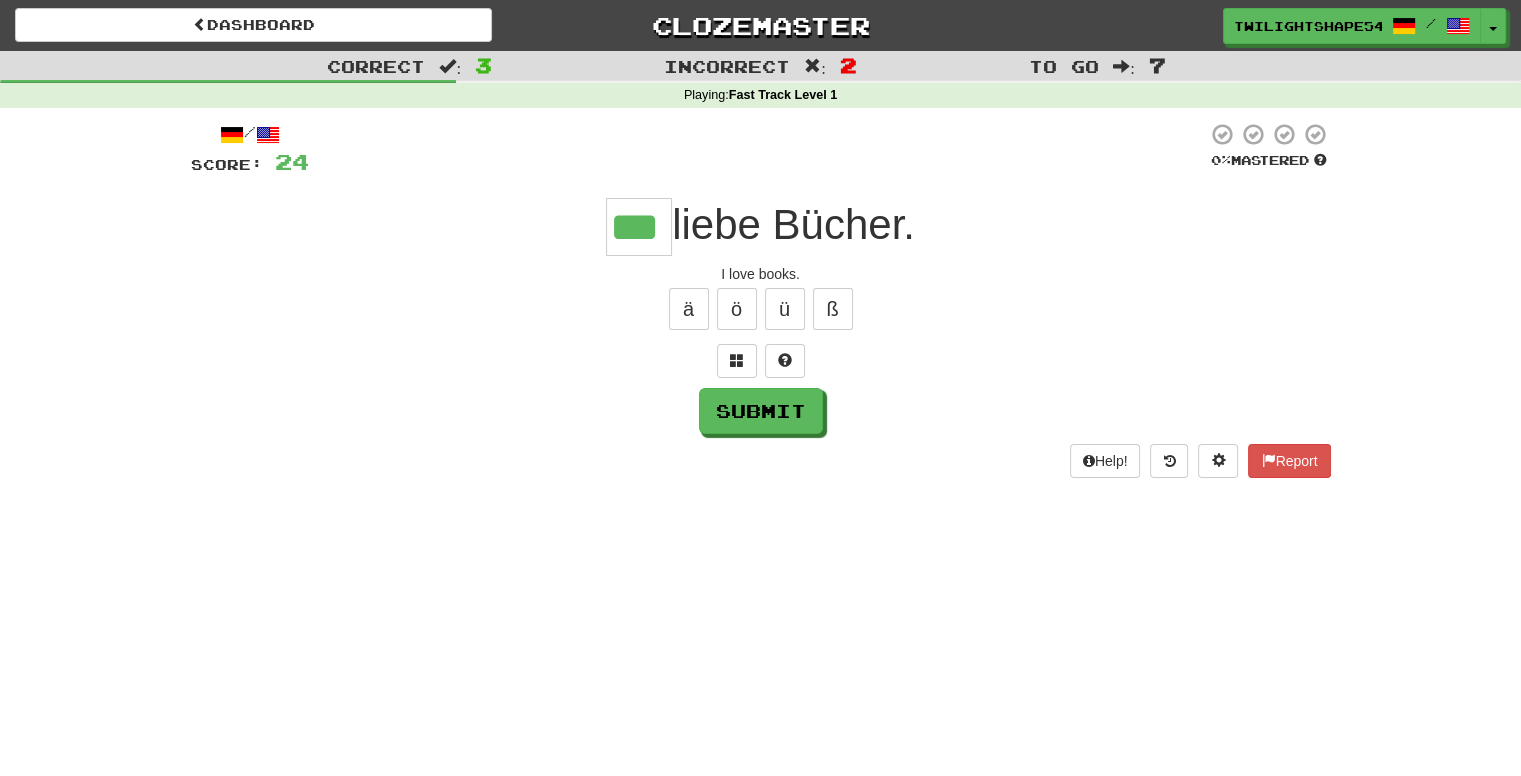 type on "***" 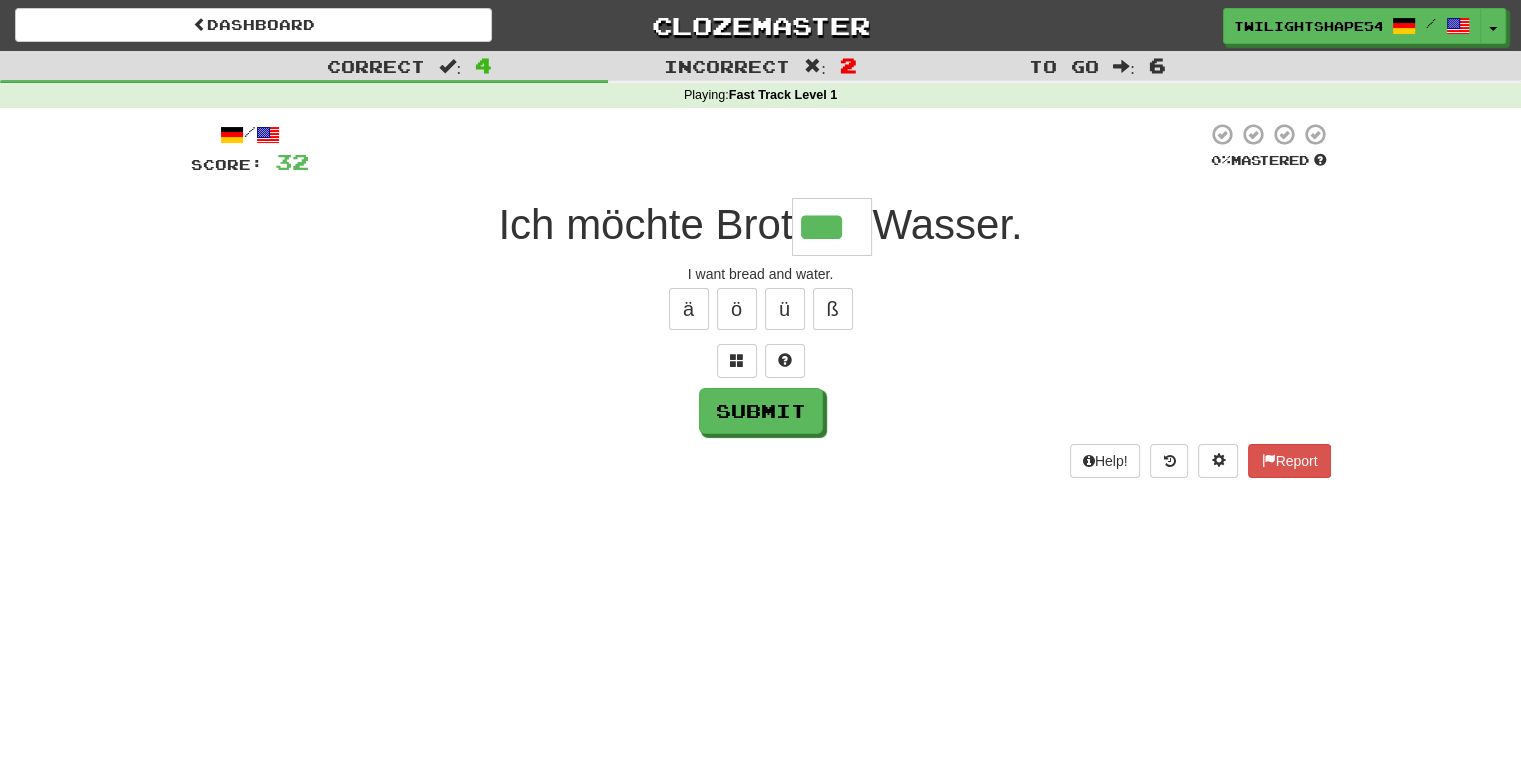 type on "***" 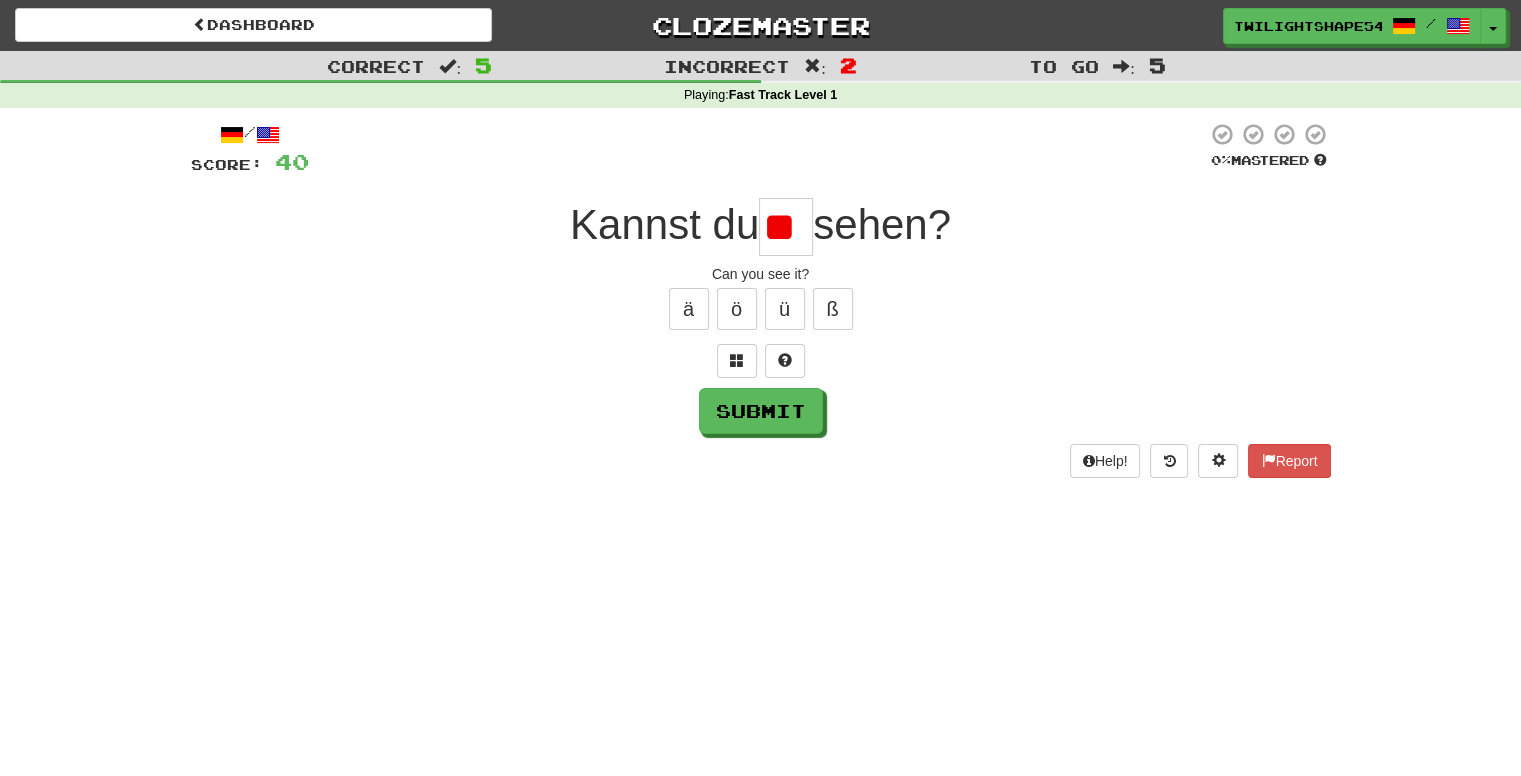 scroll, scrollTop: 0, scrollLeft: 0, axis: both 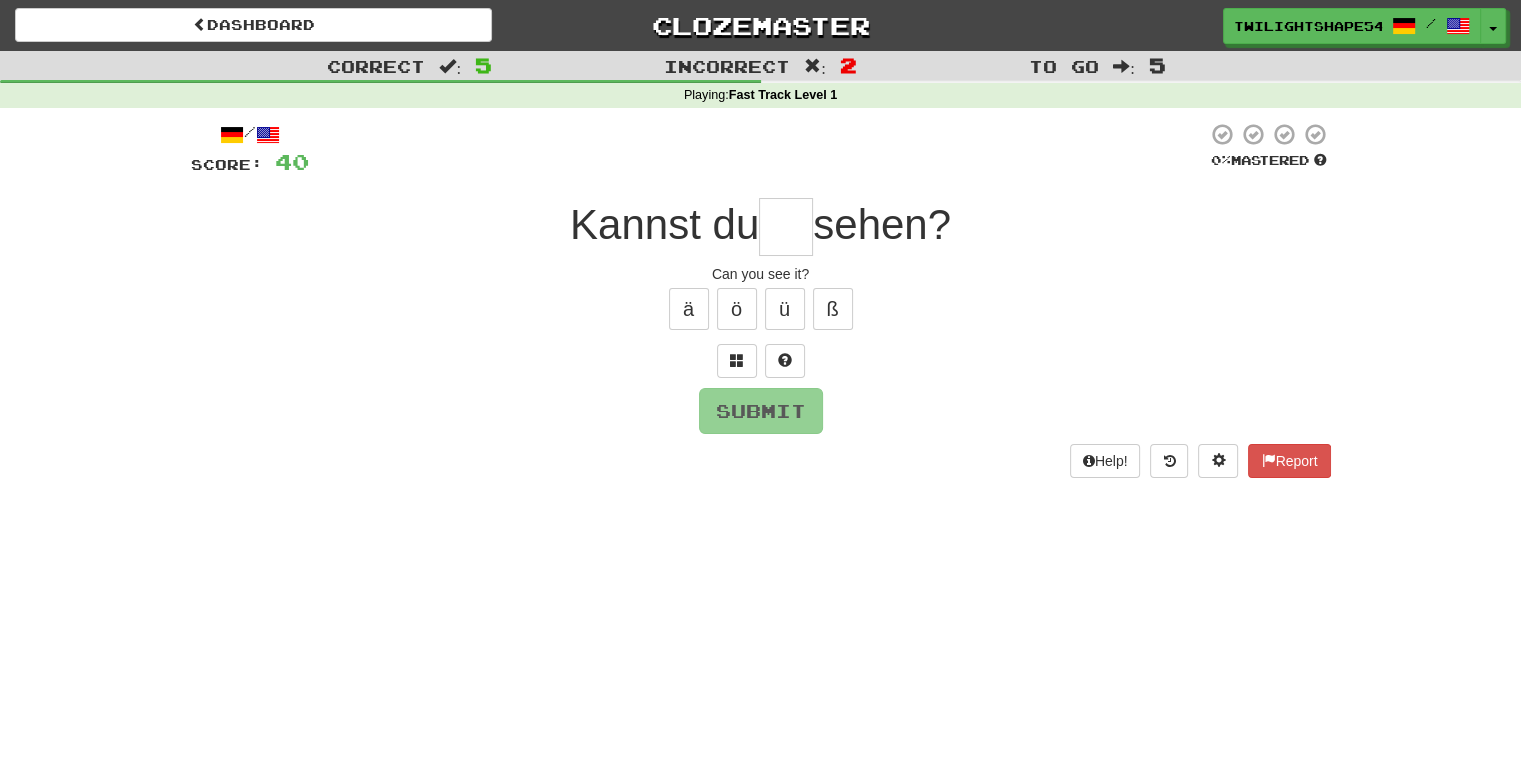 type on "*" 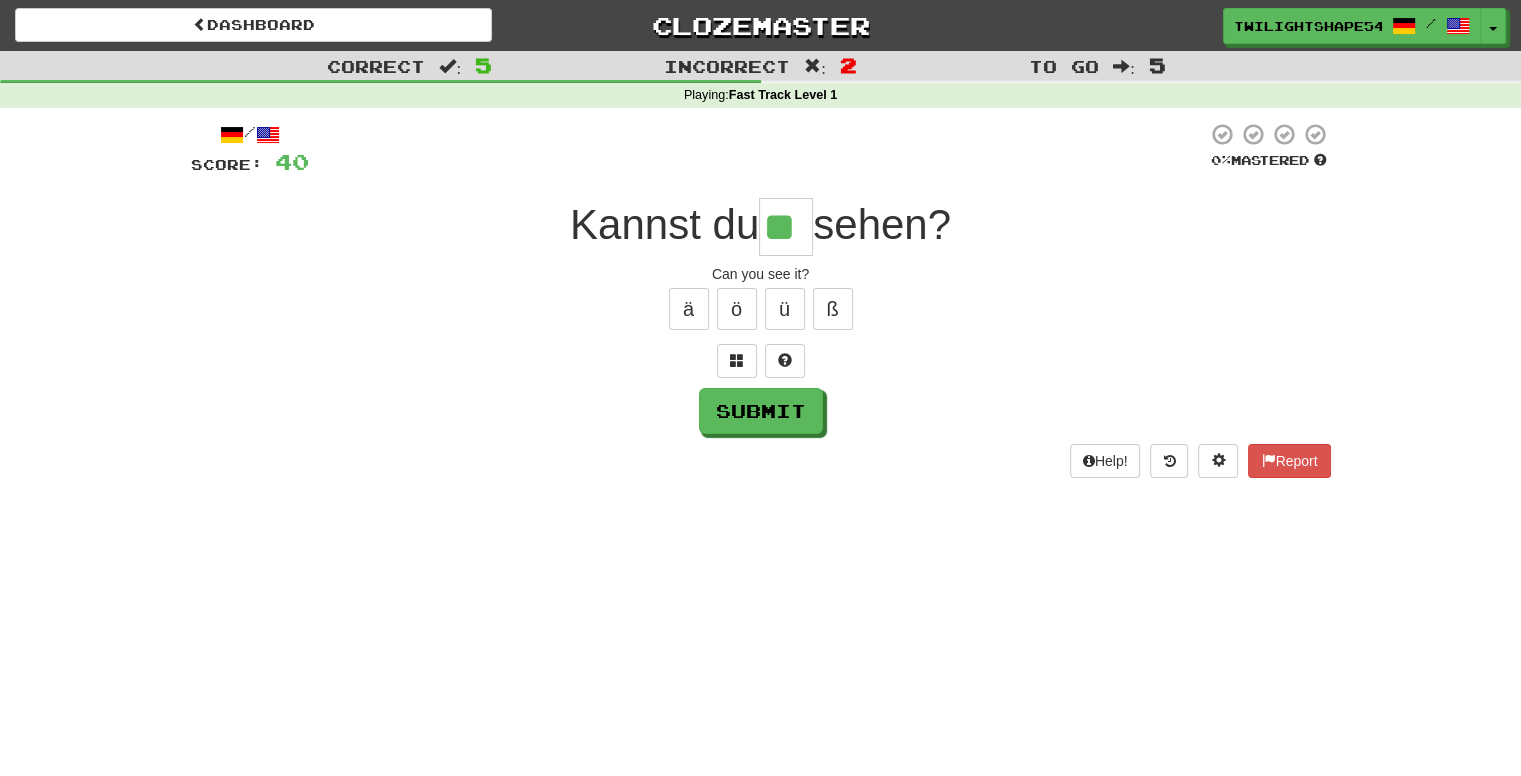 type on "**" 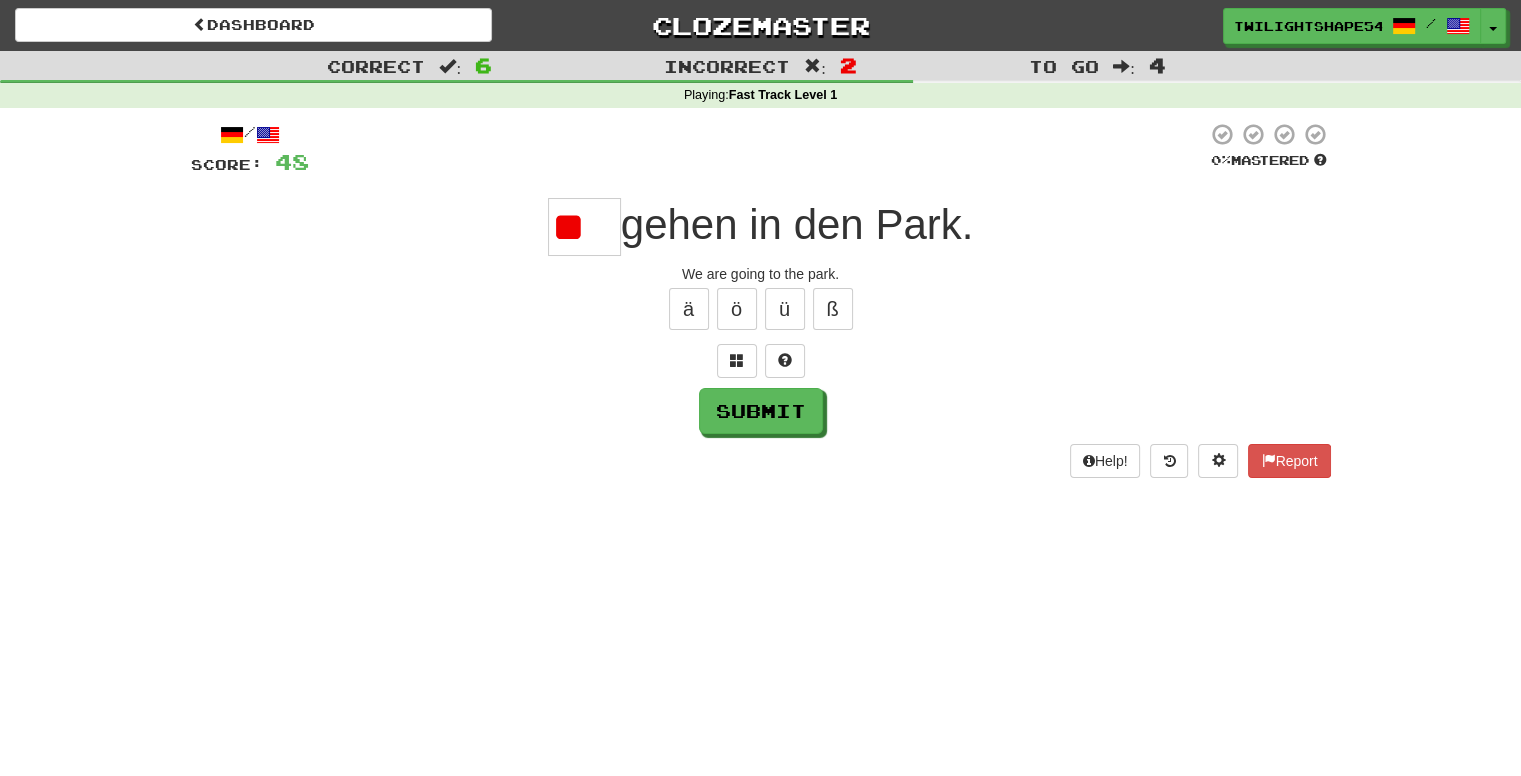 type on "*" 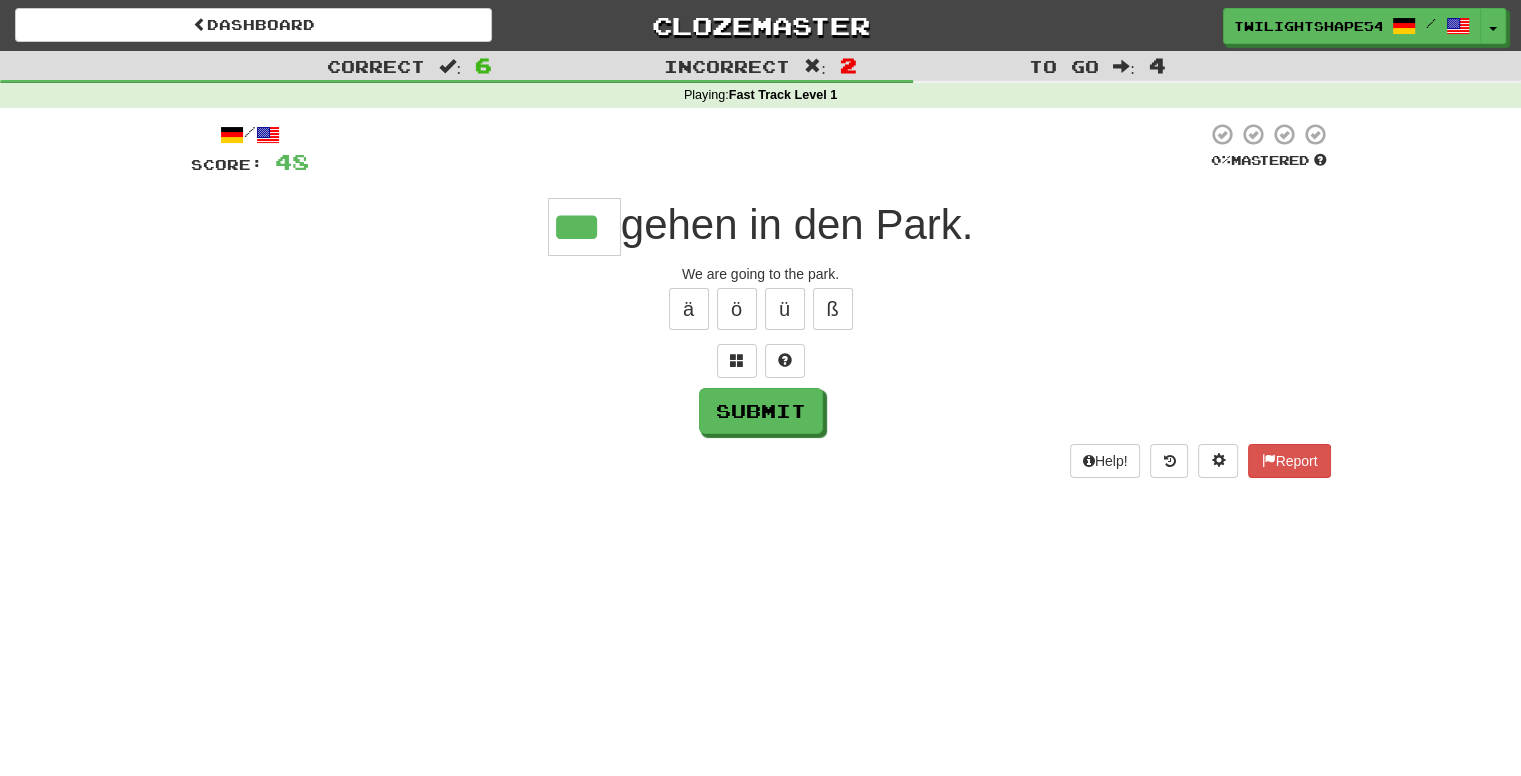 type on "***" 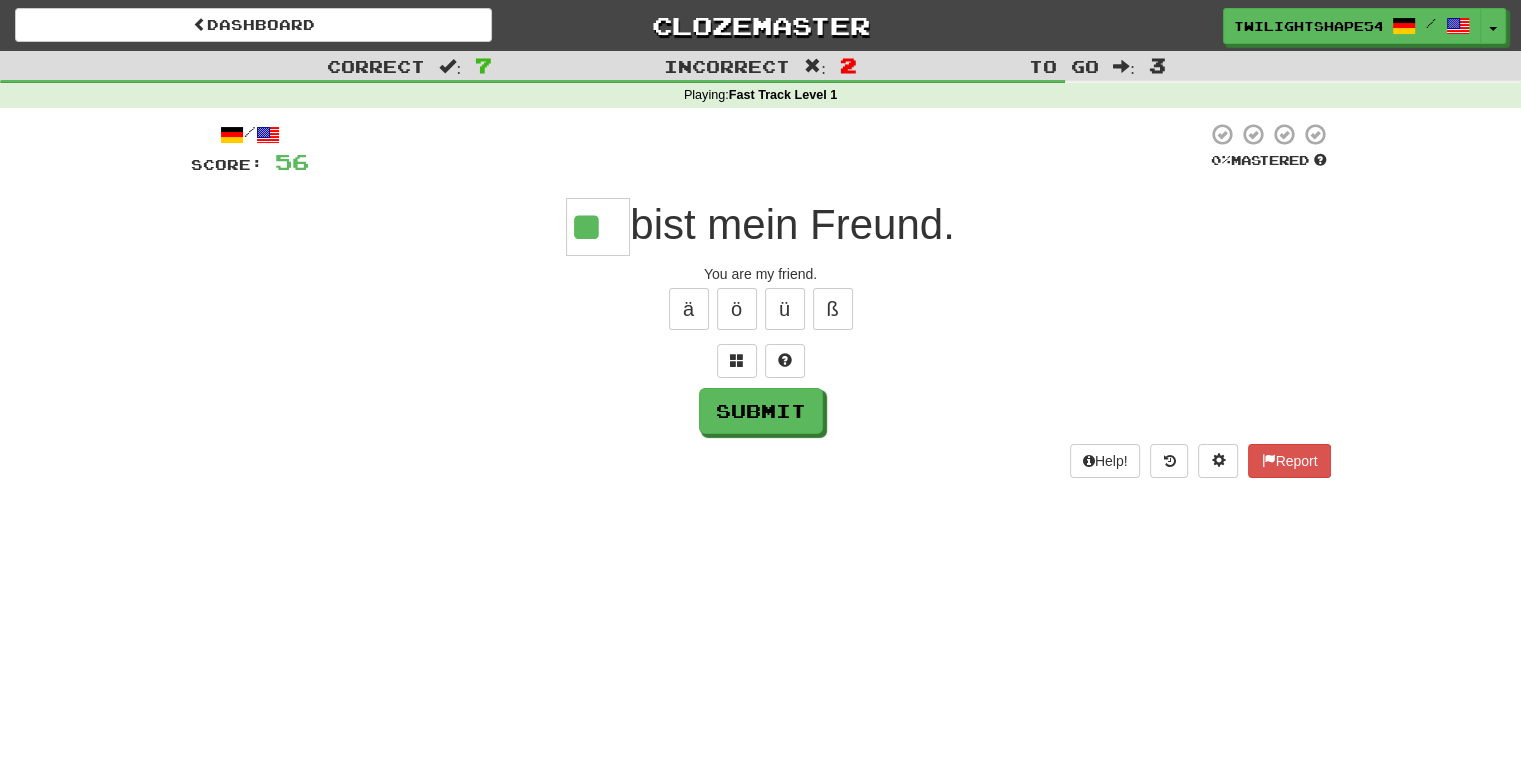 type on "**" 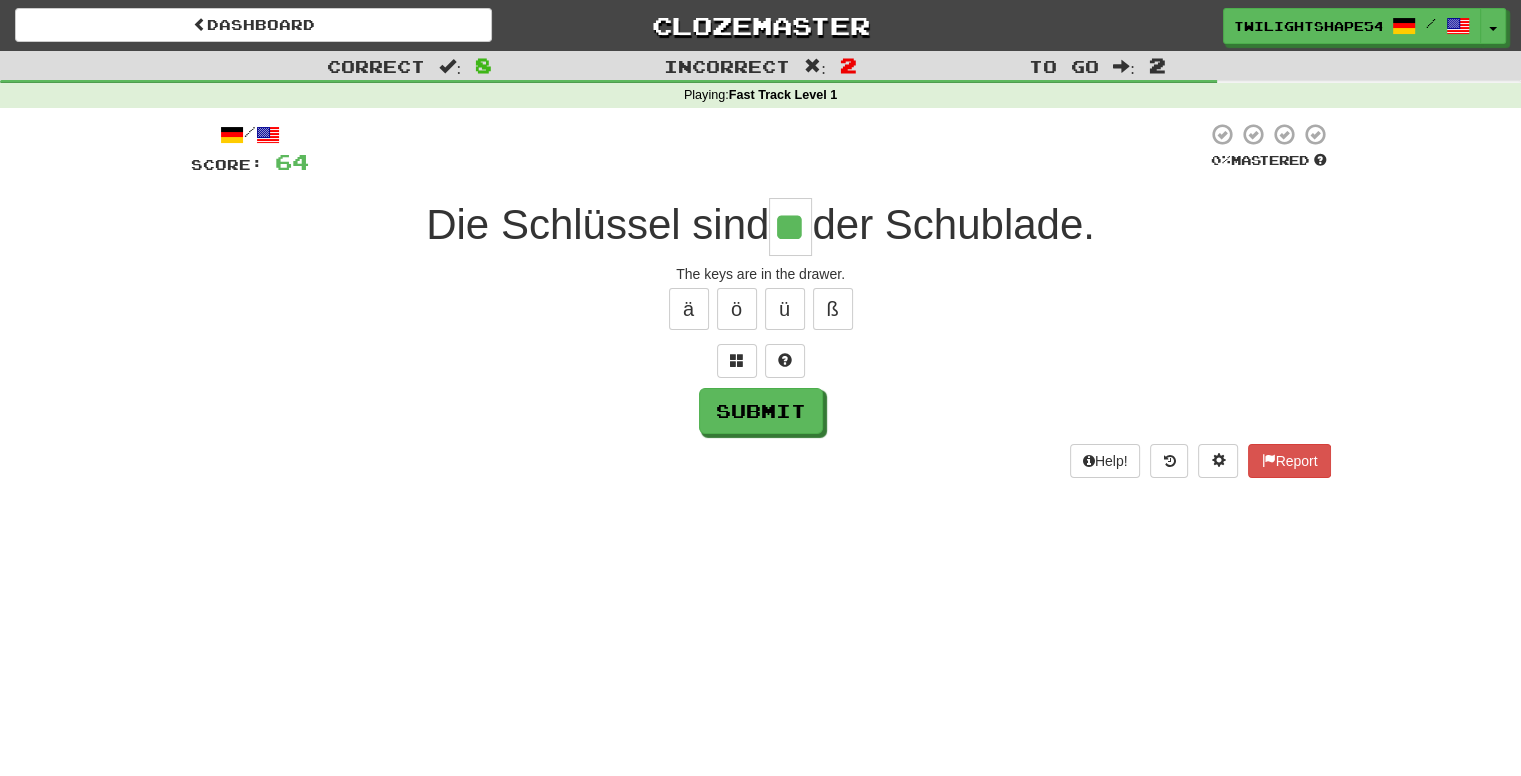type on "**" 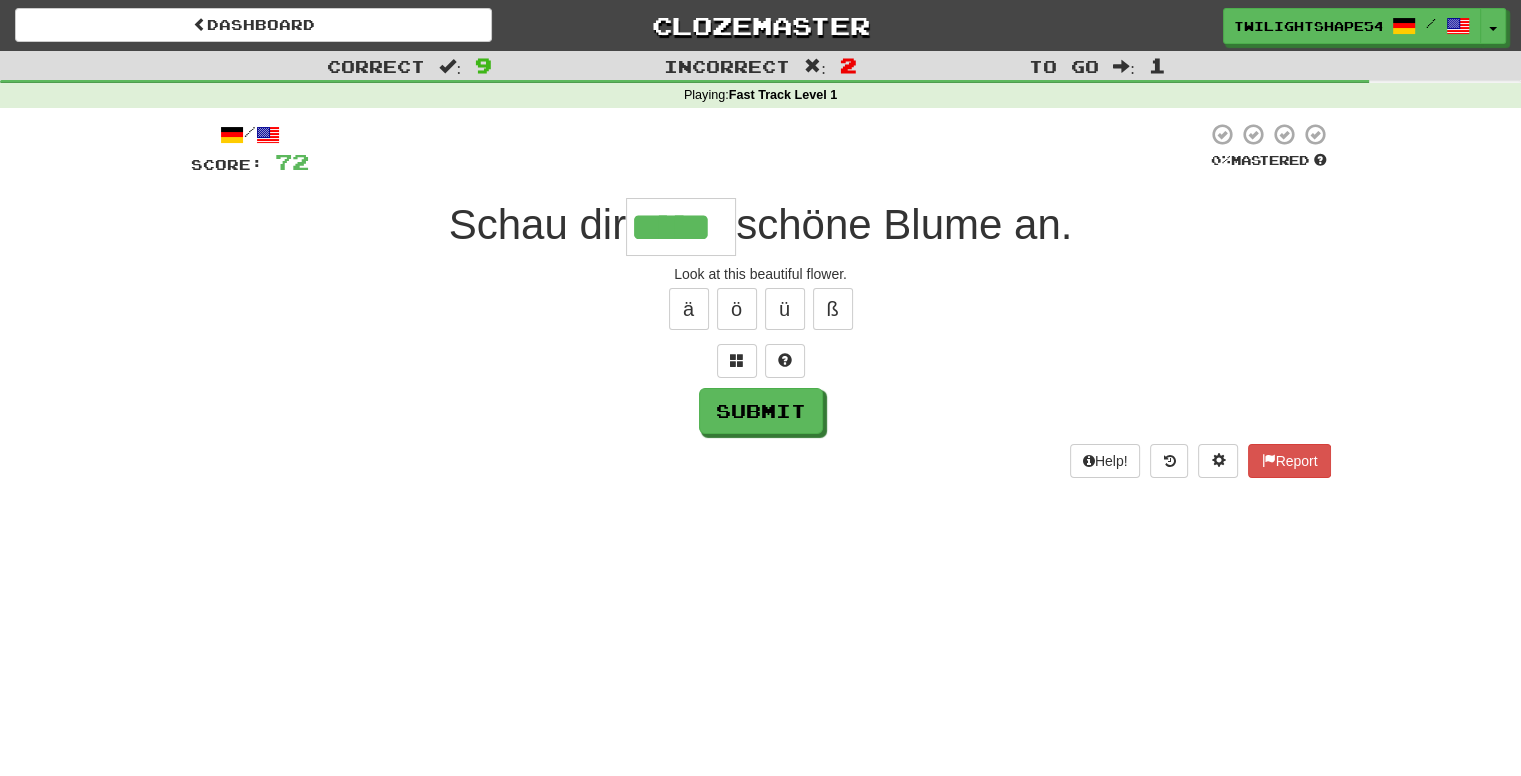 type on "*****" 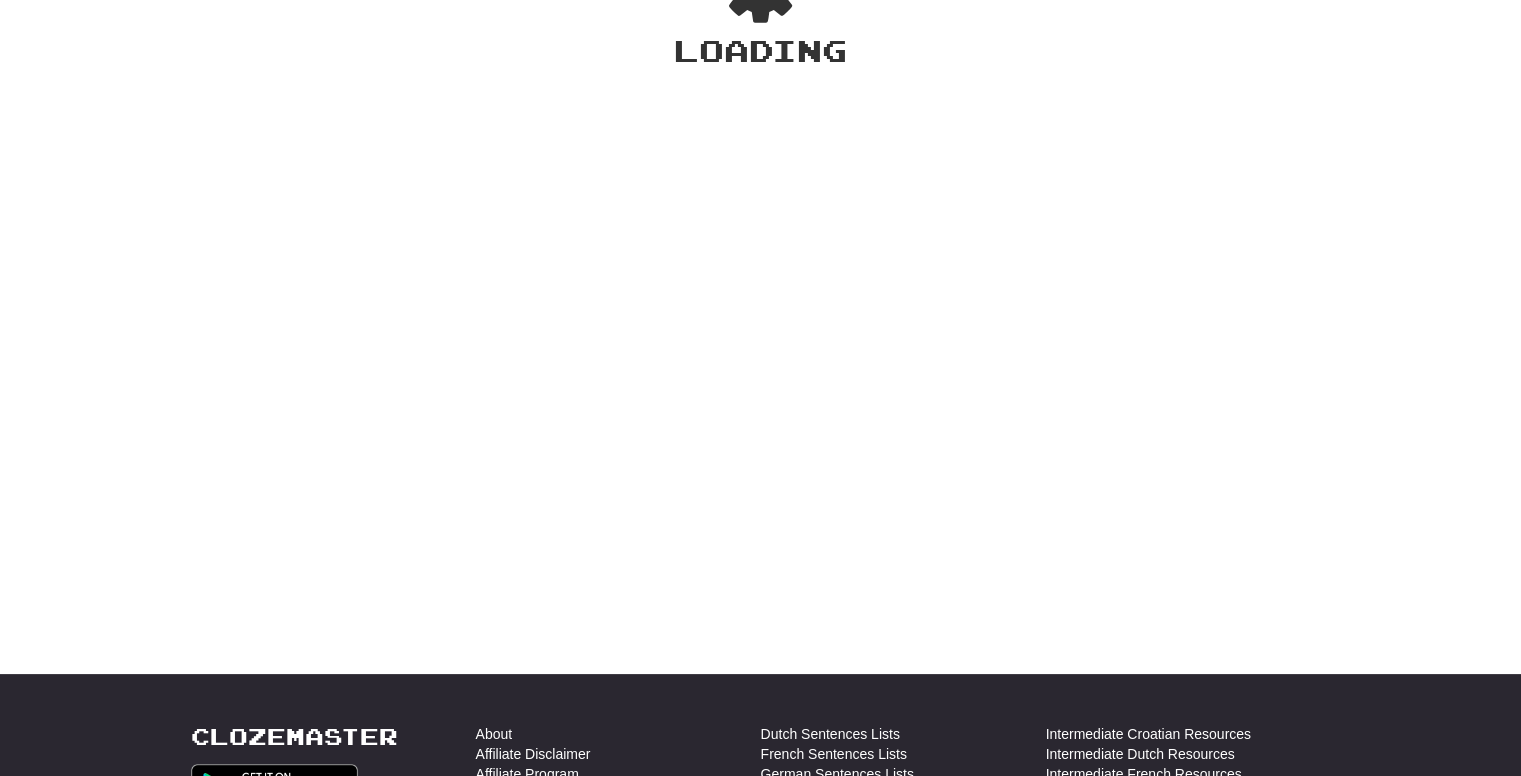 scroll, scrollTop: 192, scrollLeft: 0, axis: vertical 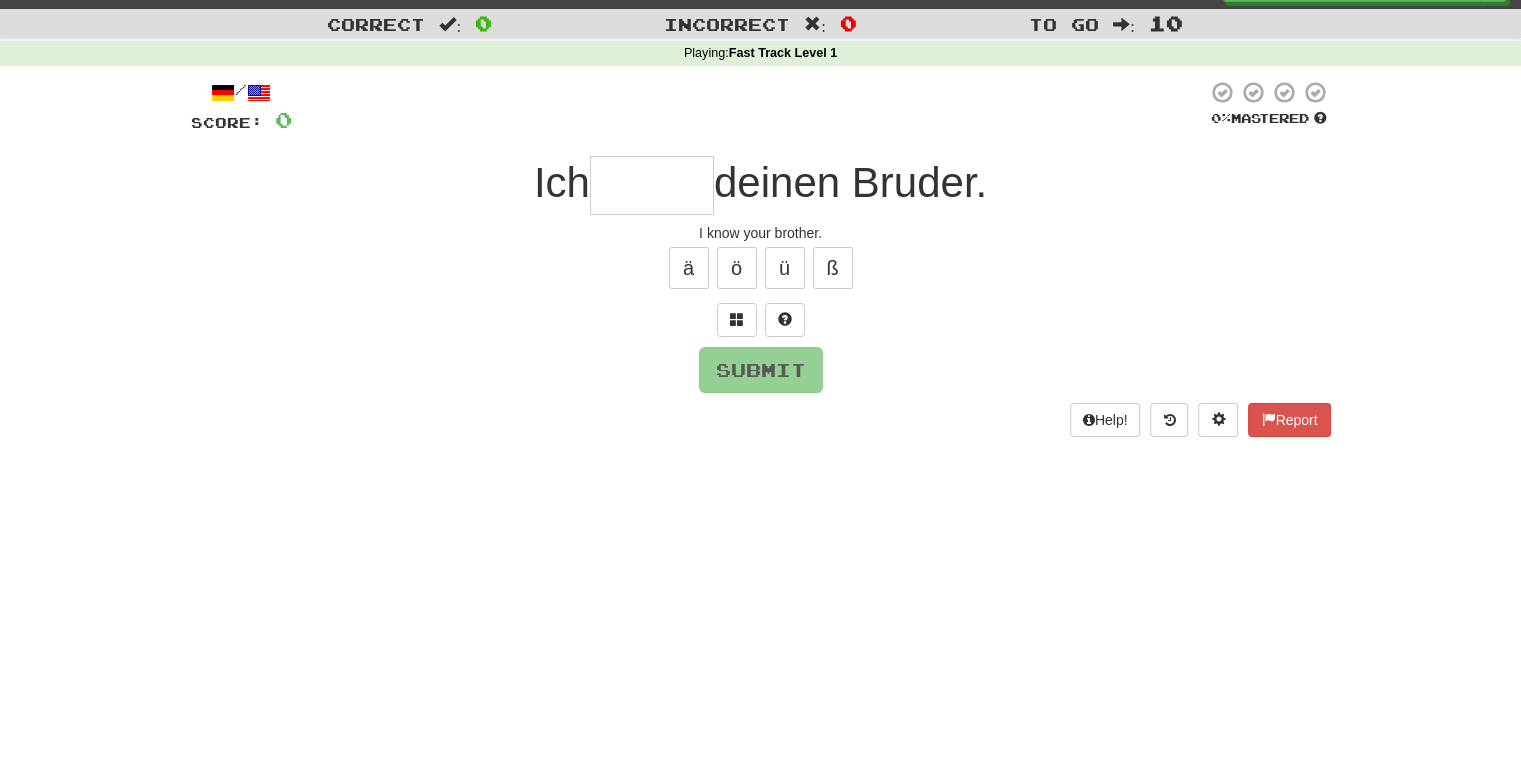 type on "*" 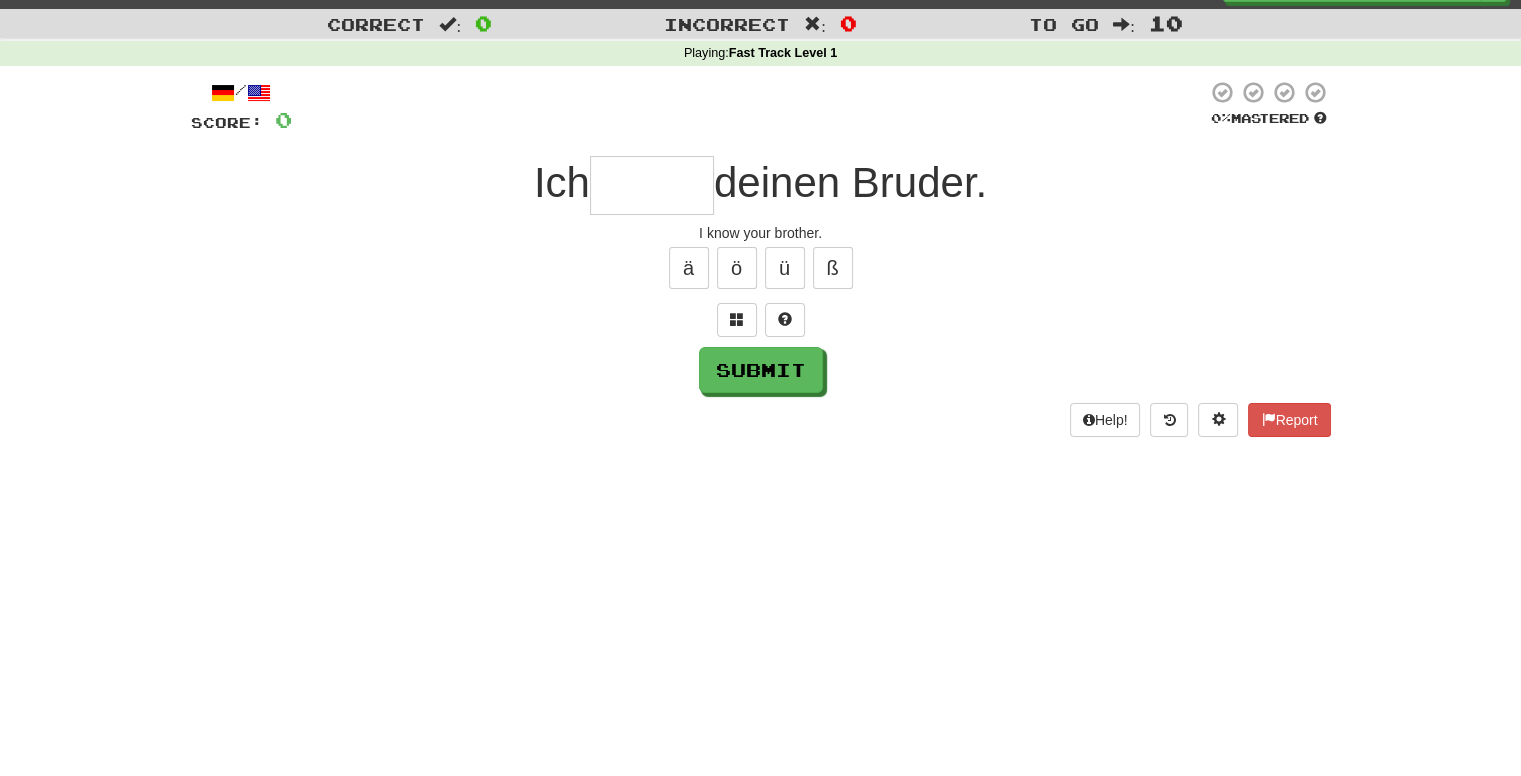 type on "*" 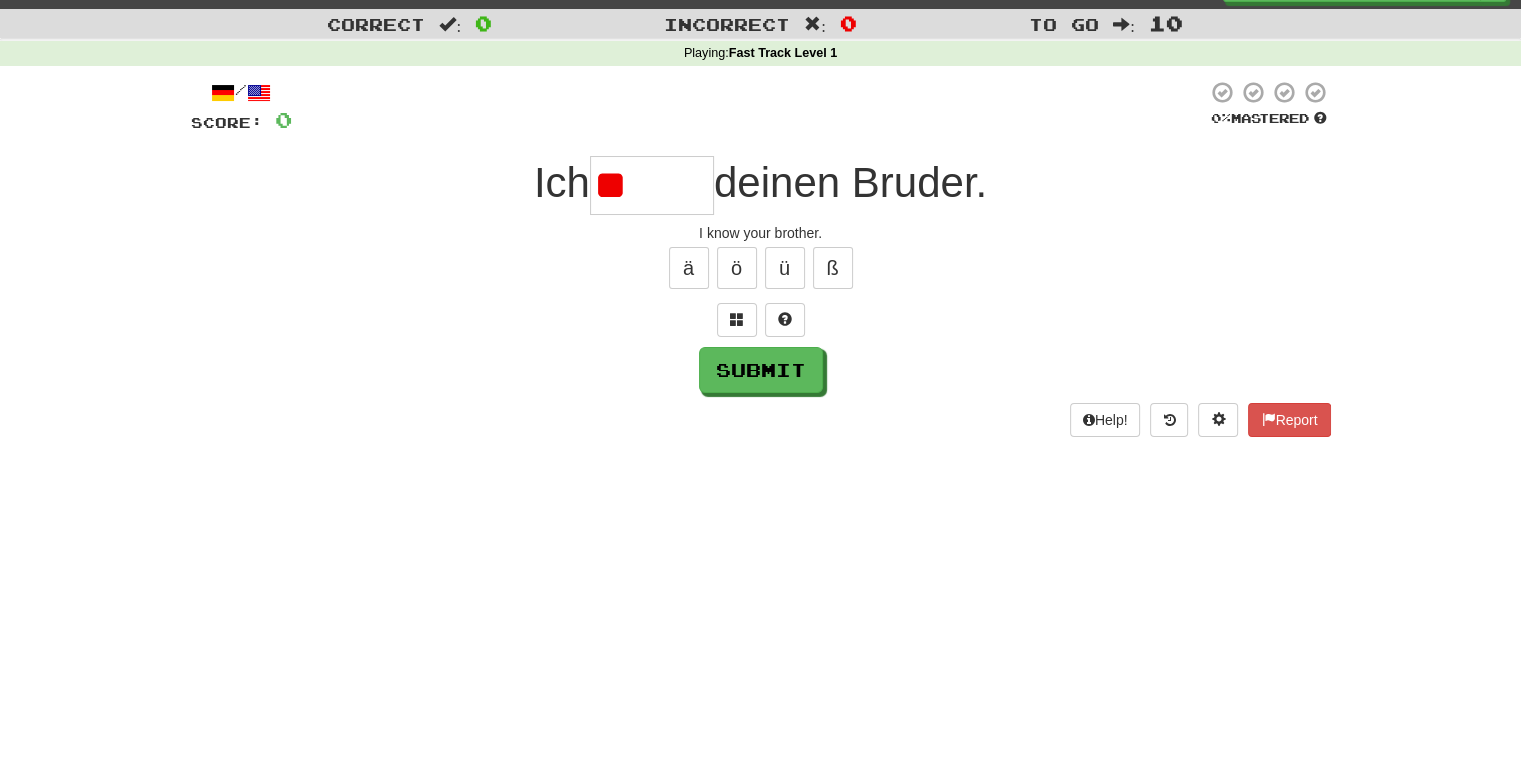 type on "*" 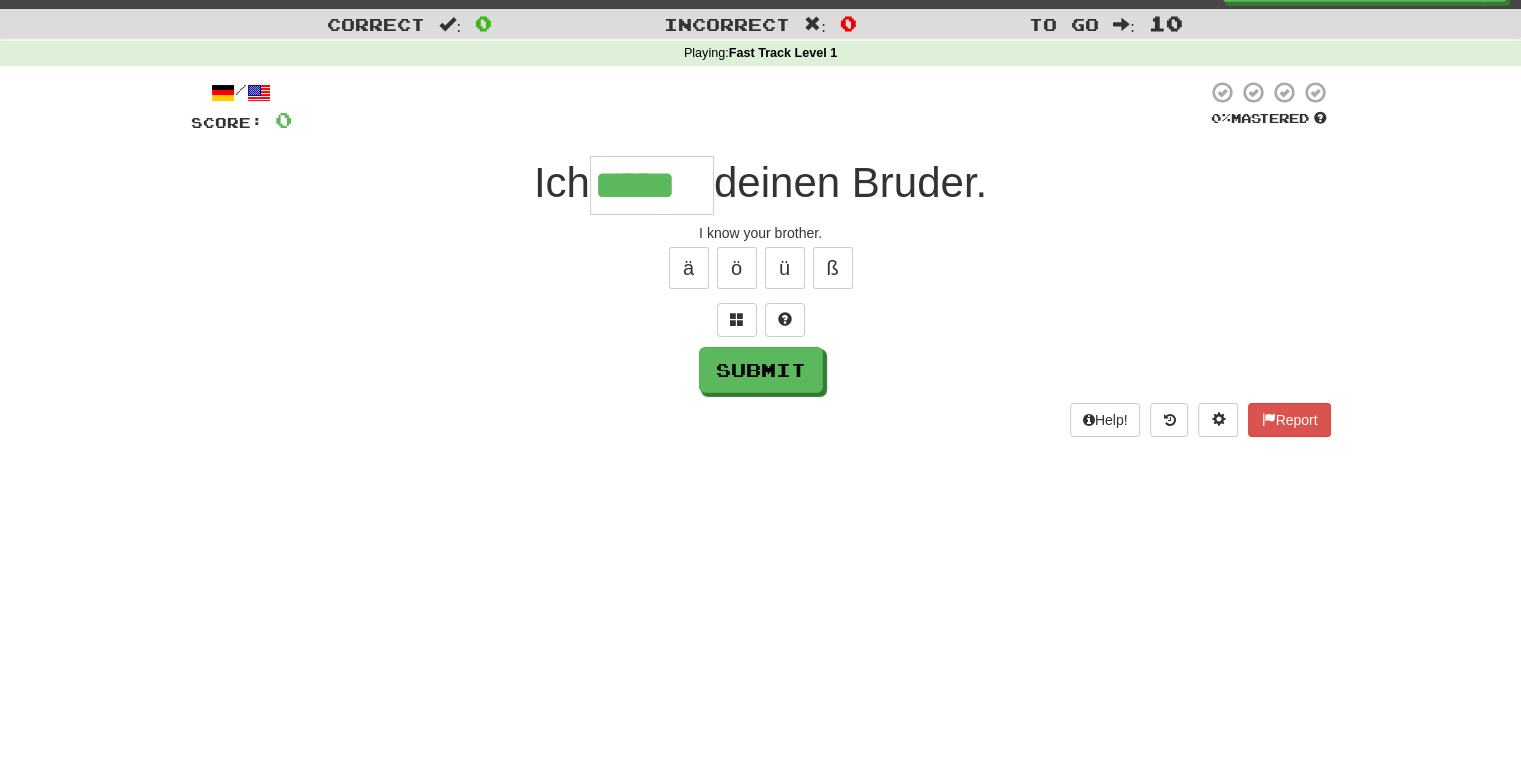 type on "*****" 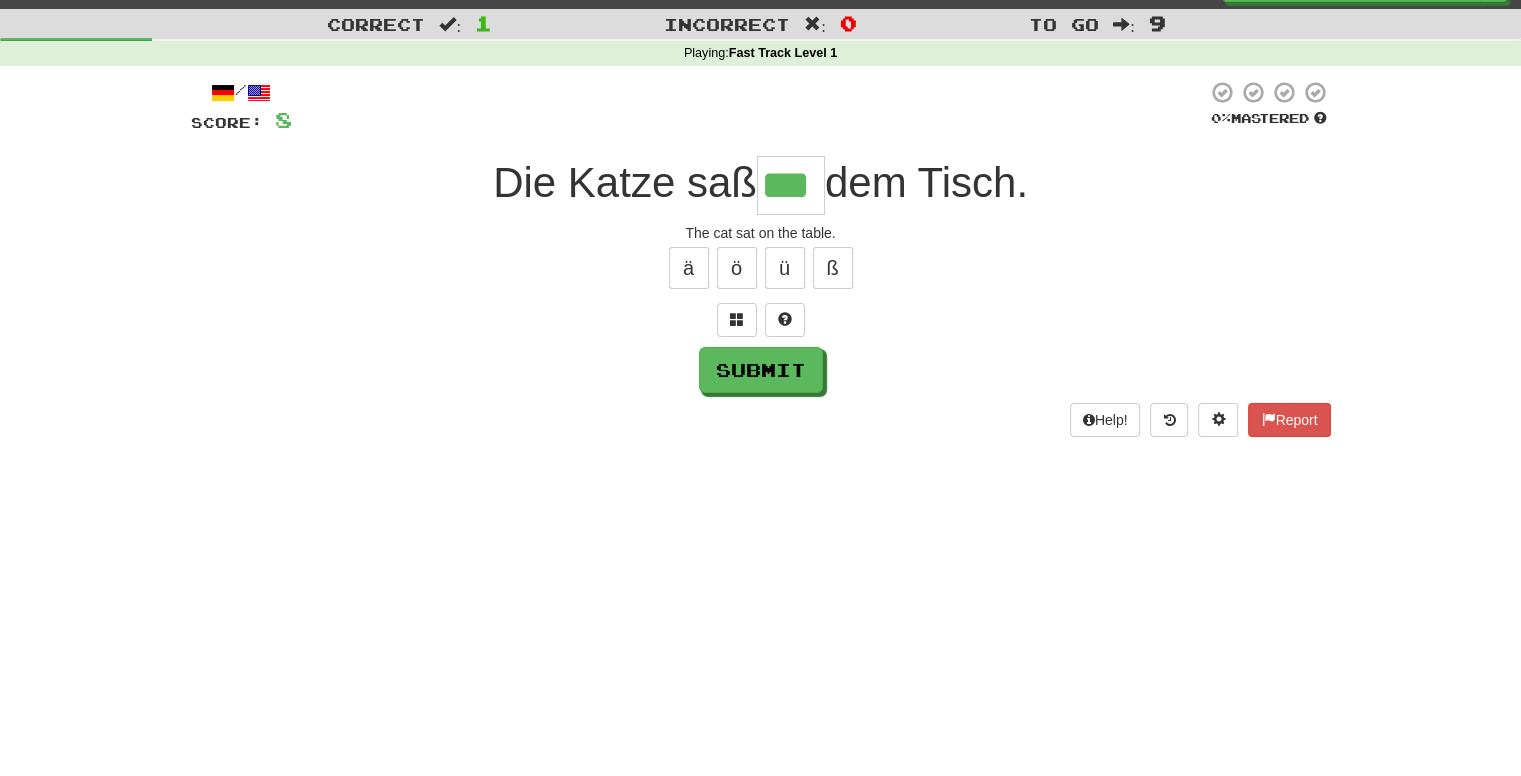 type on "***" 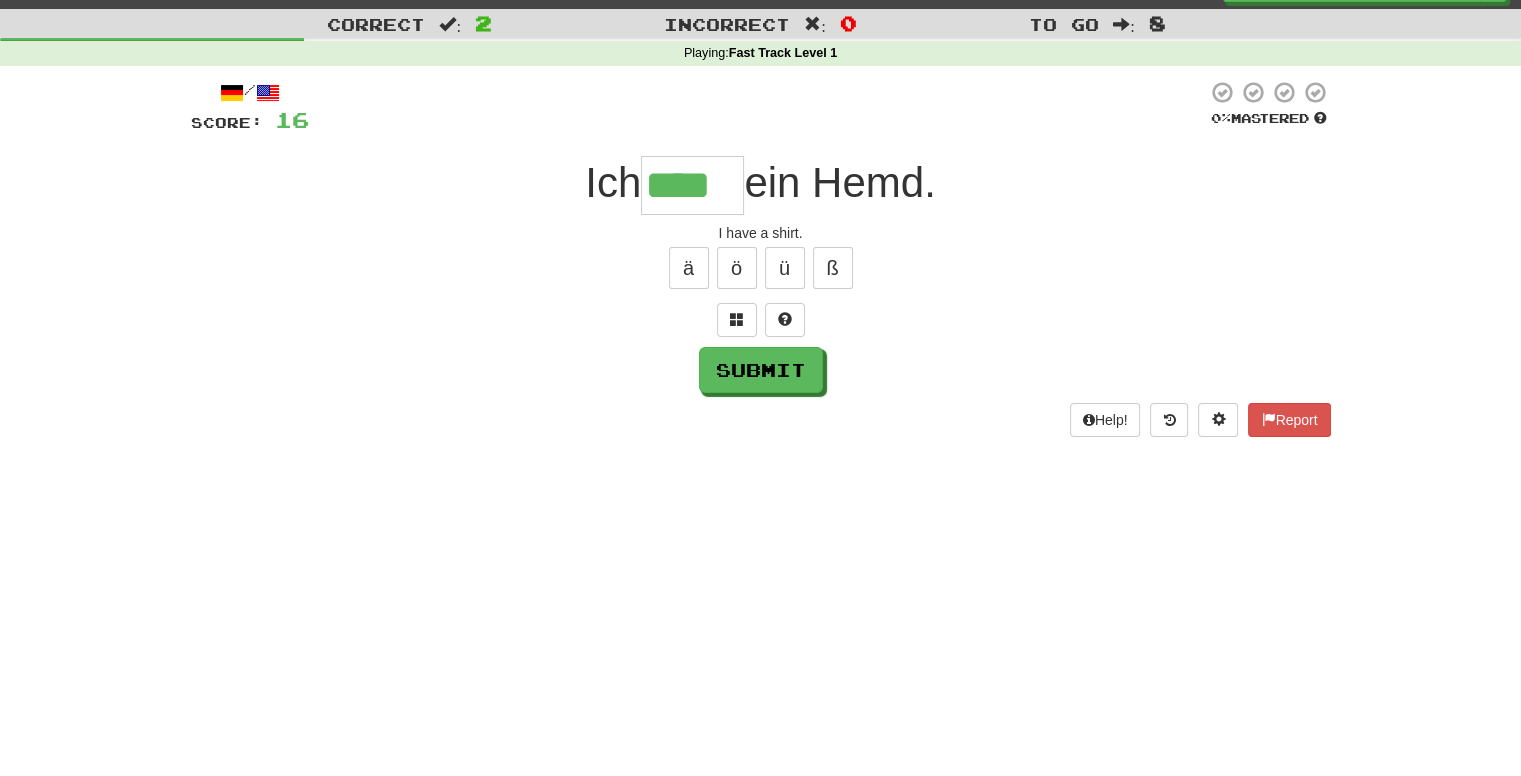 type on "****" 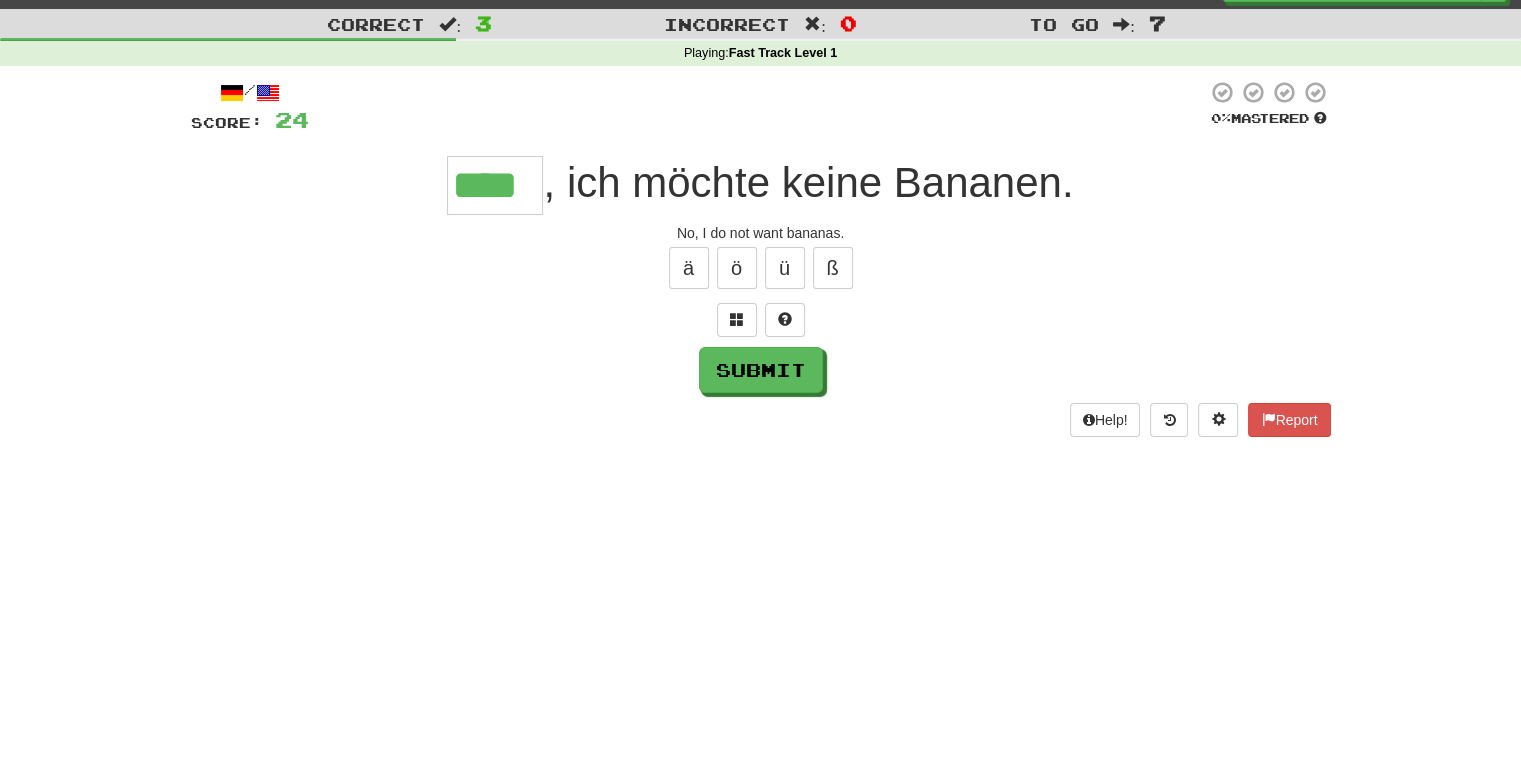 type on "****" 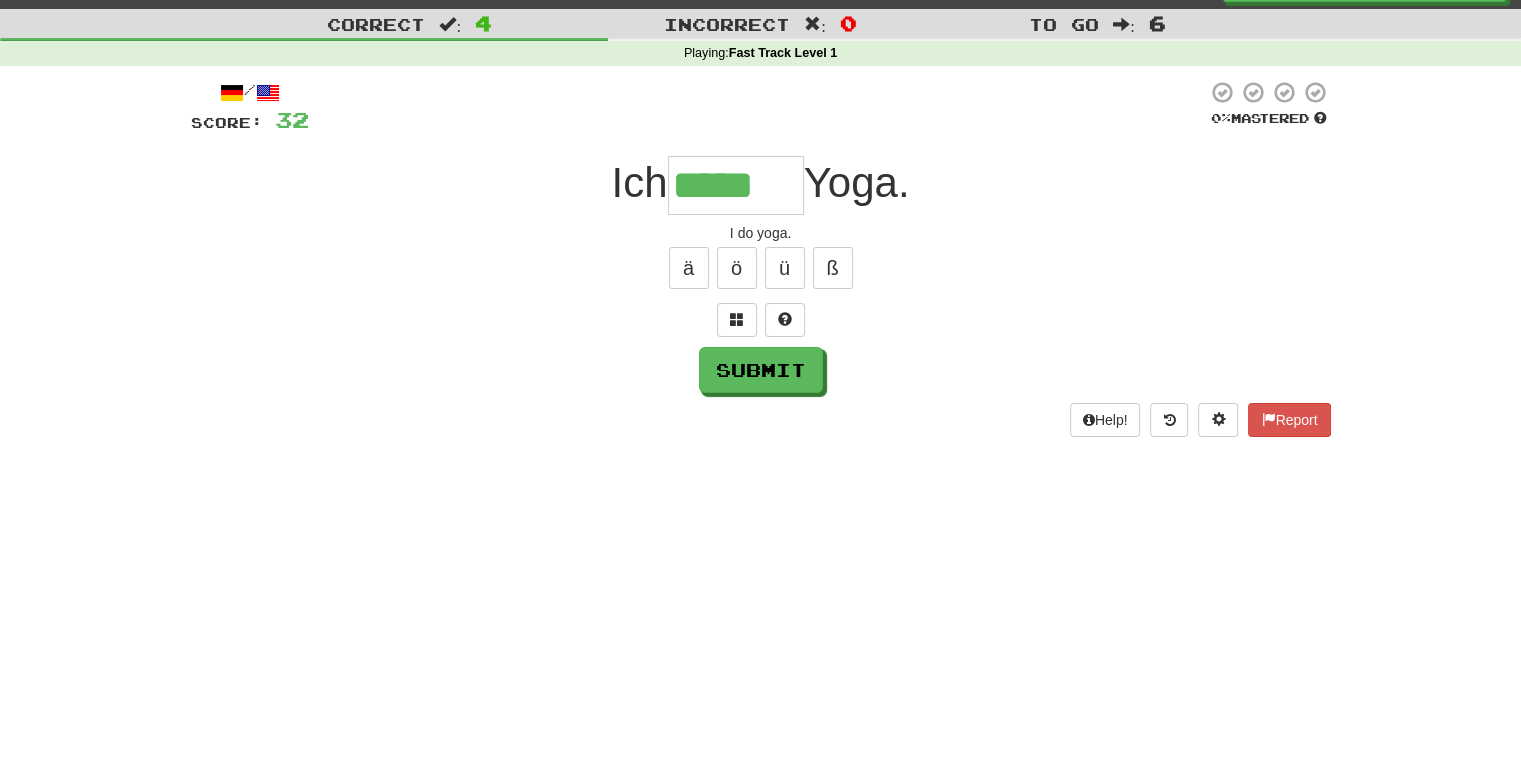 type on "*****" 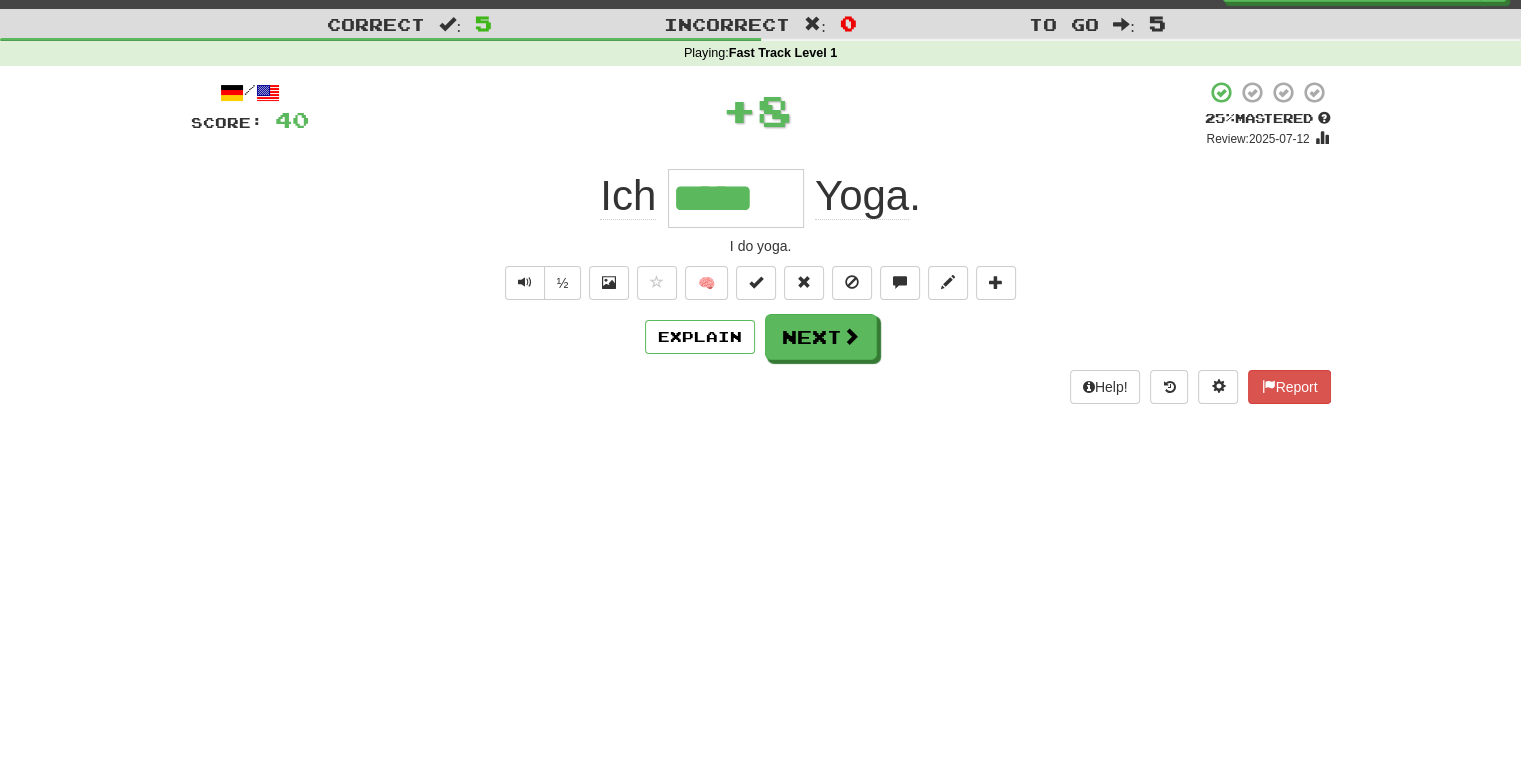 type 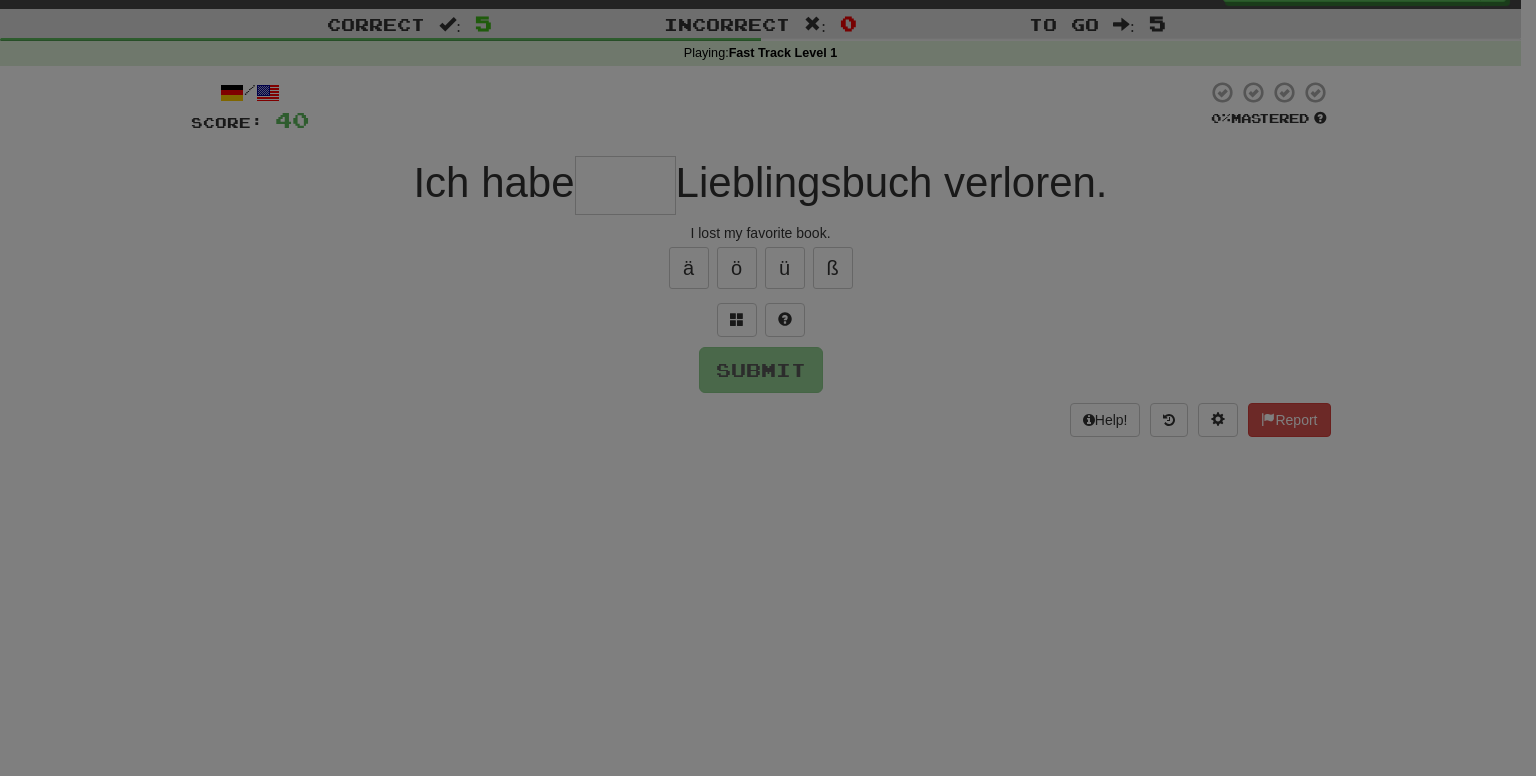 click at bounding box center (768, 388) 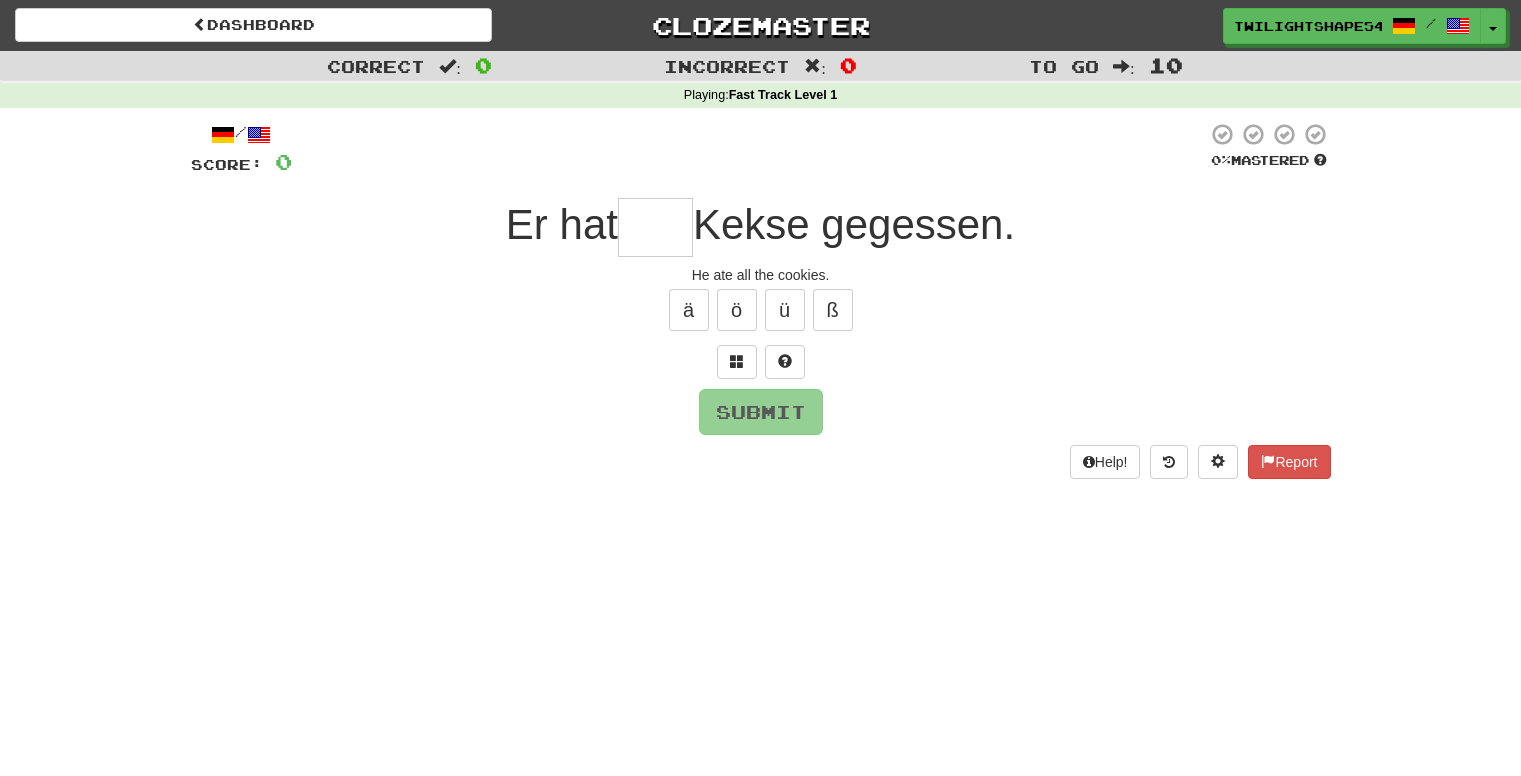 scroll, scrollTop: 42, scrollLeft: 0, axis: vertical 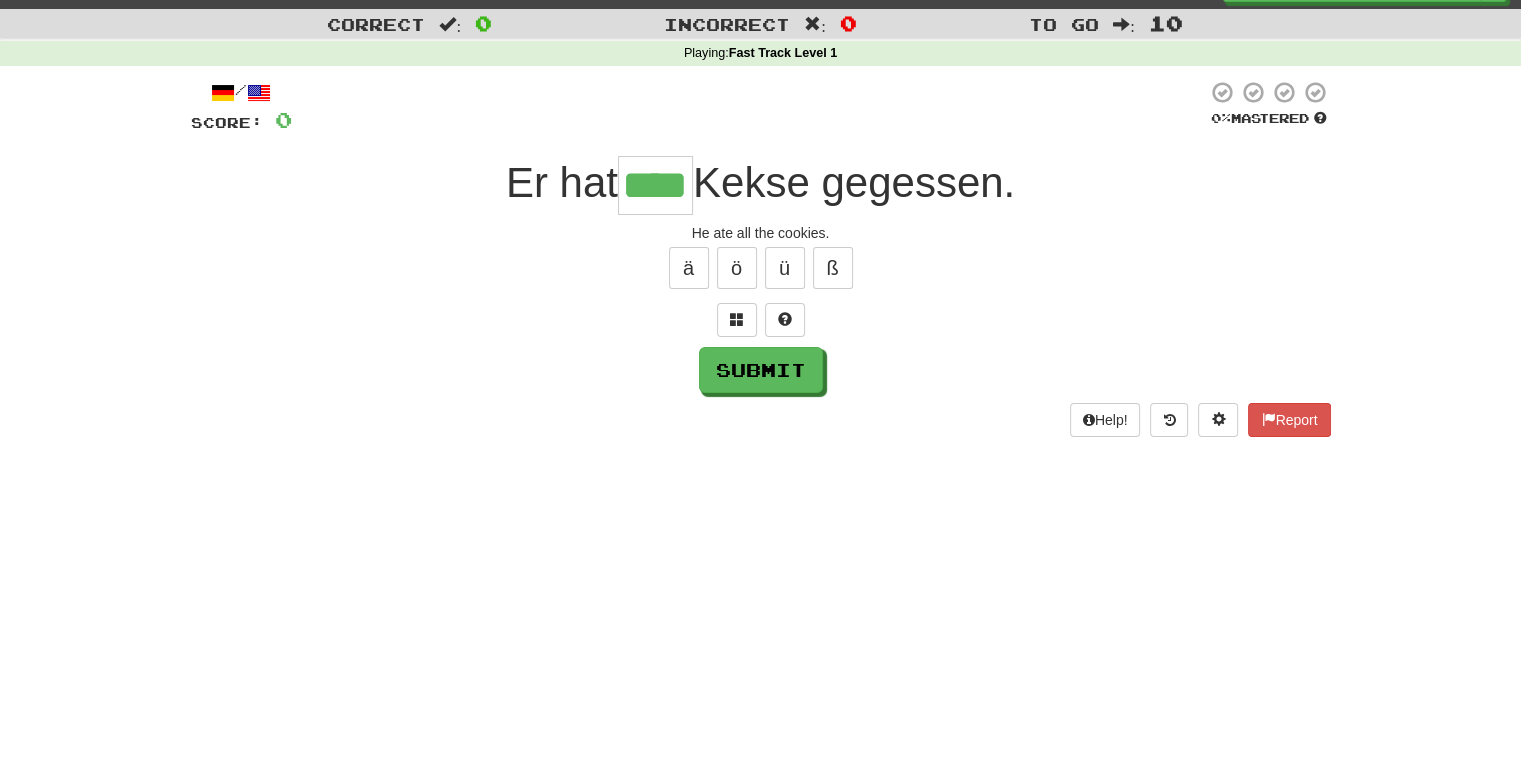 type on "****" 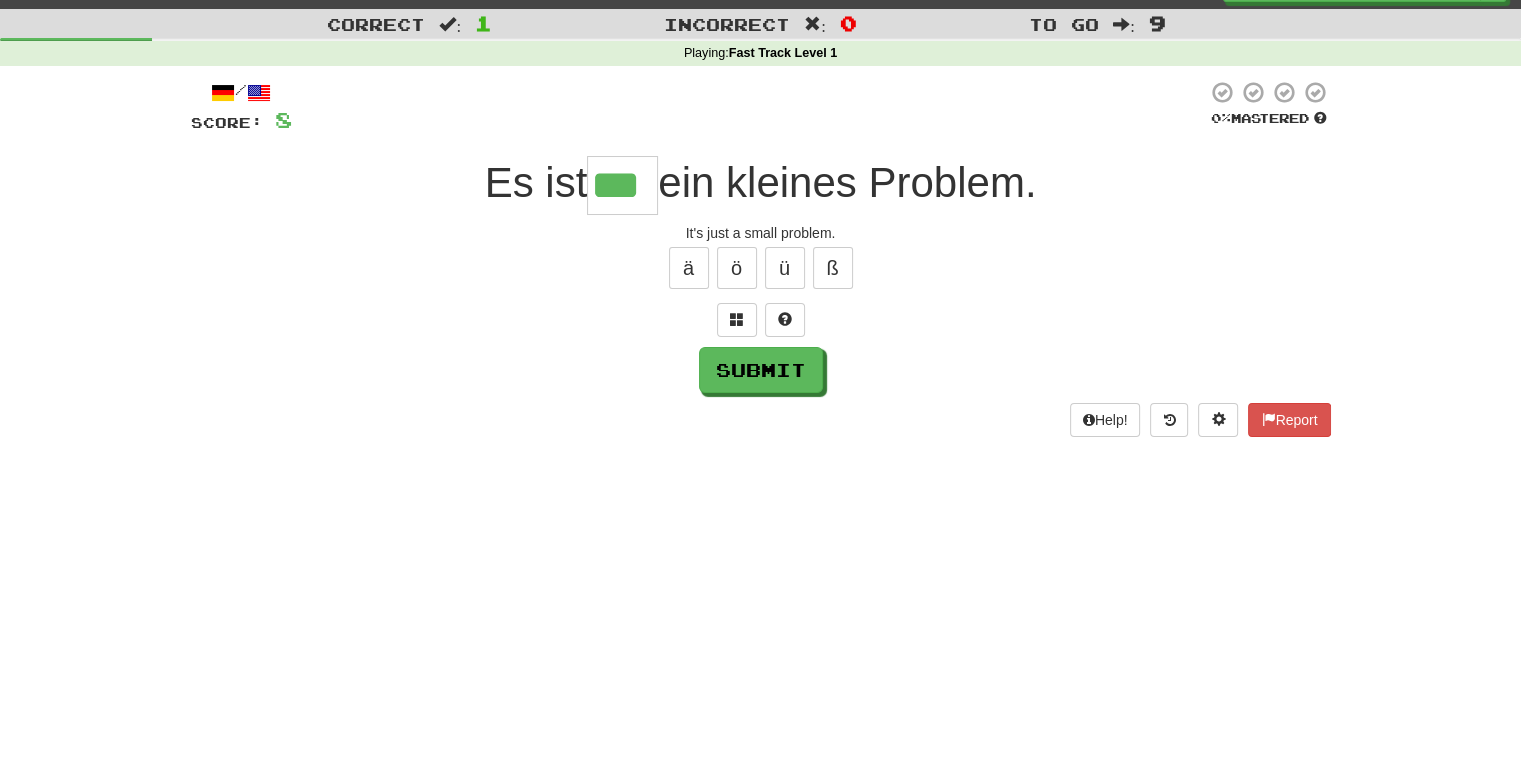 type on "***" 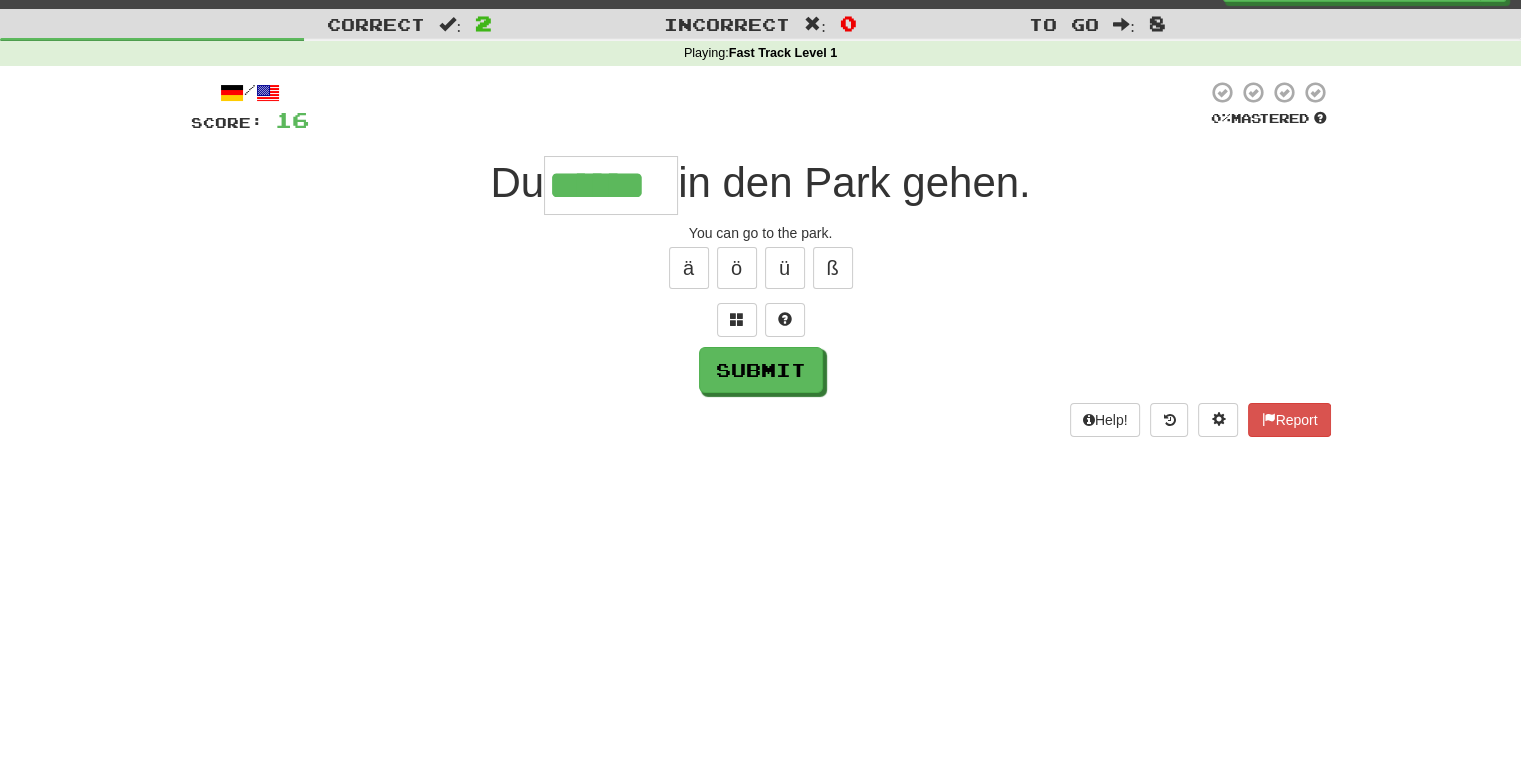 type on "******" 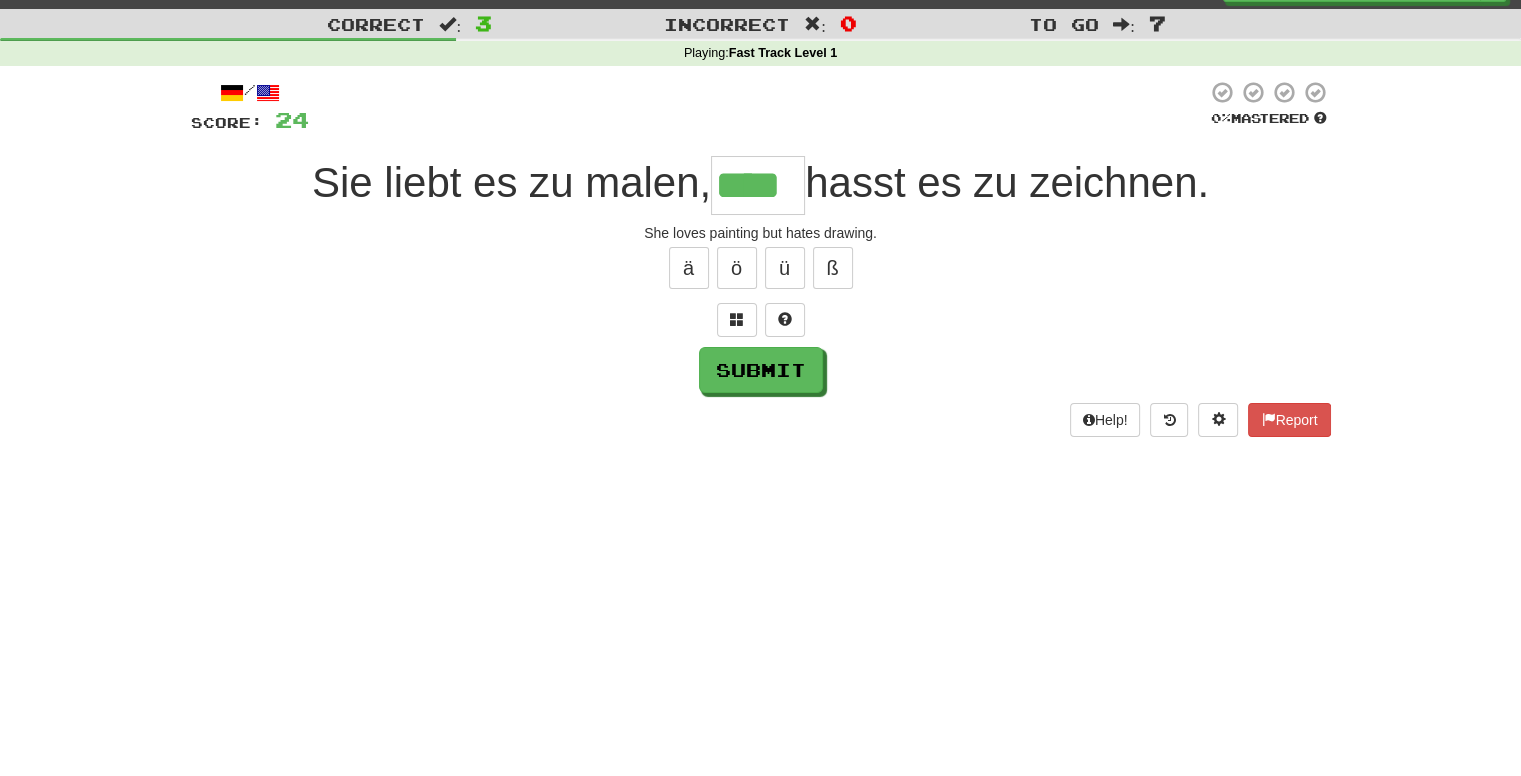 type on "****" 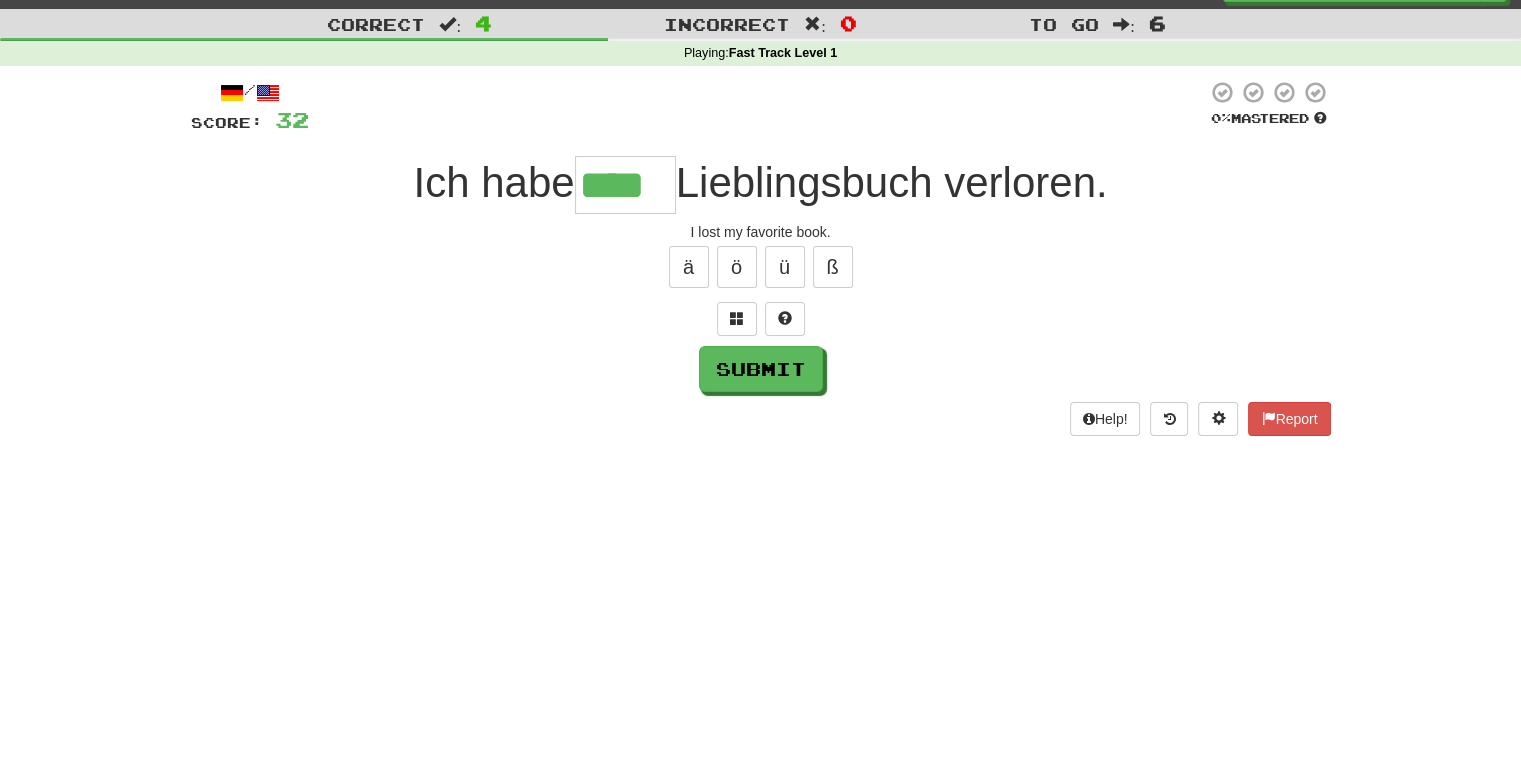 scroll, scrollTop: 0, scrollLeft: 0, axis: both 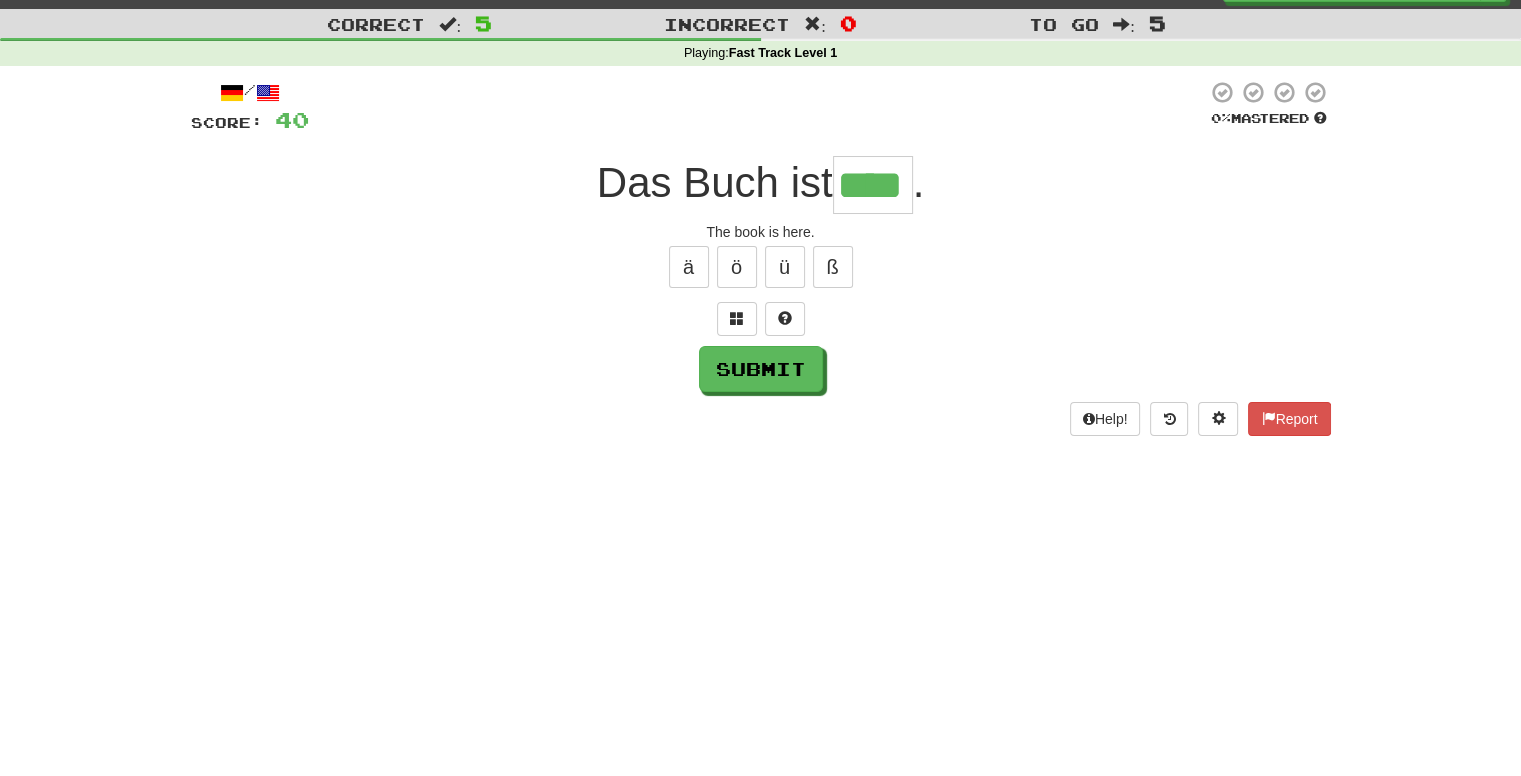 type on "****" 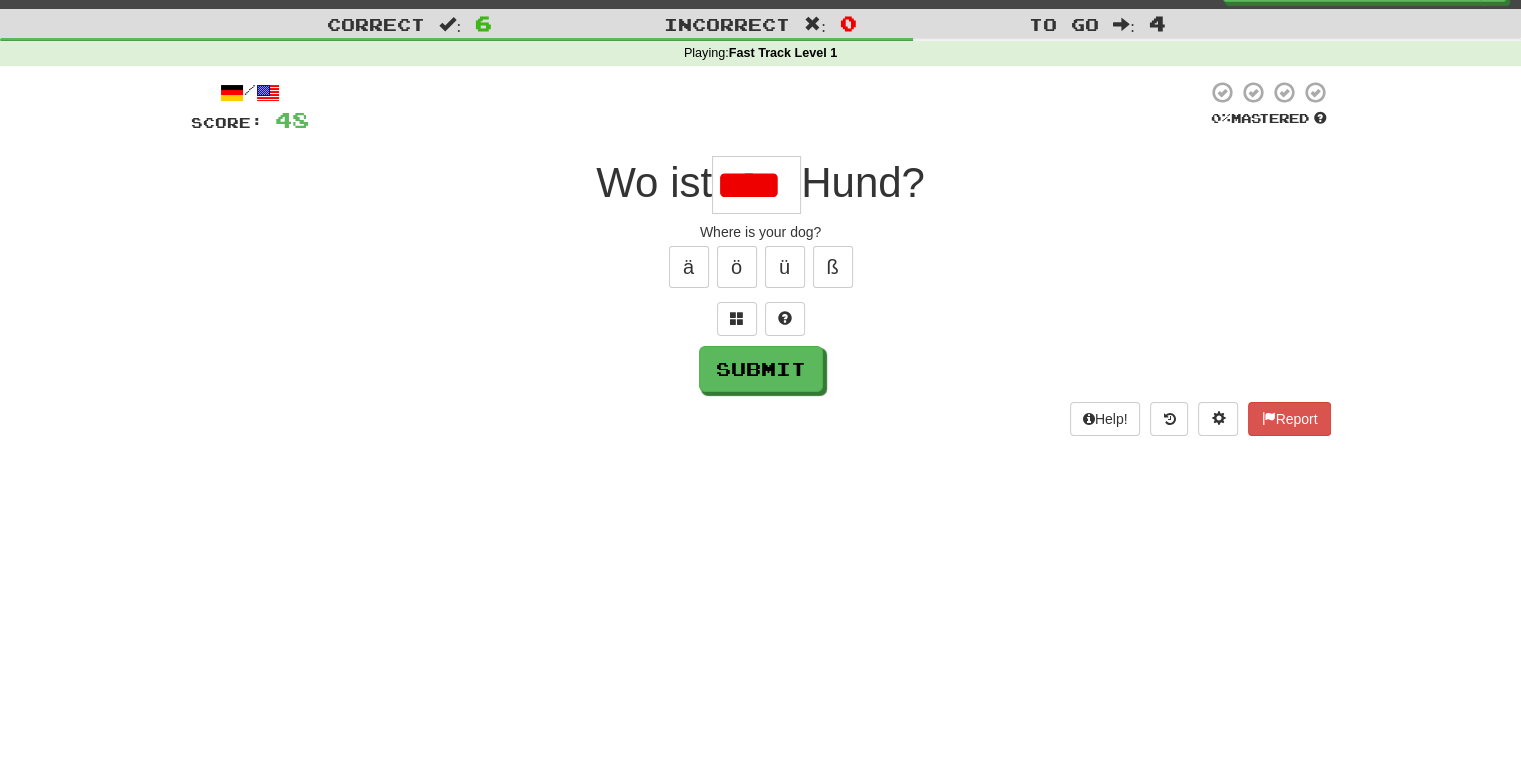 scroll, scrollTop: 0, scrollLeft: 0, axis: both 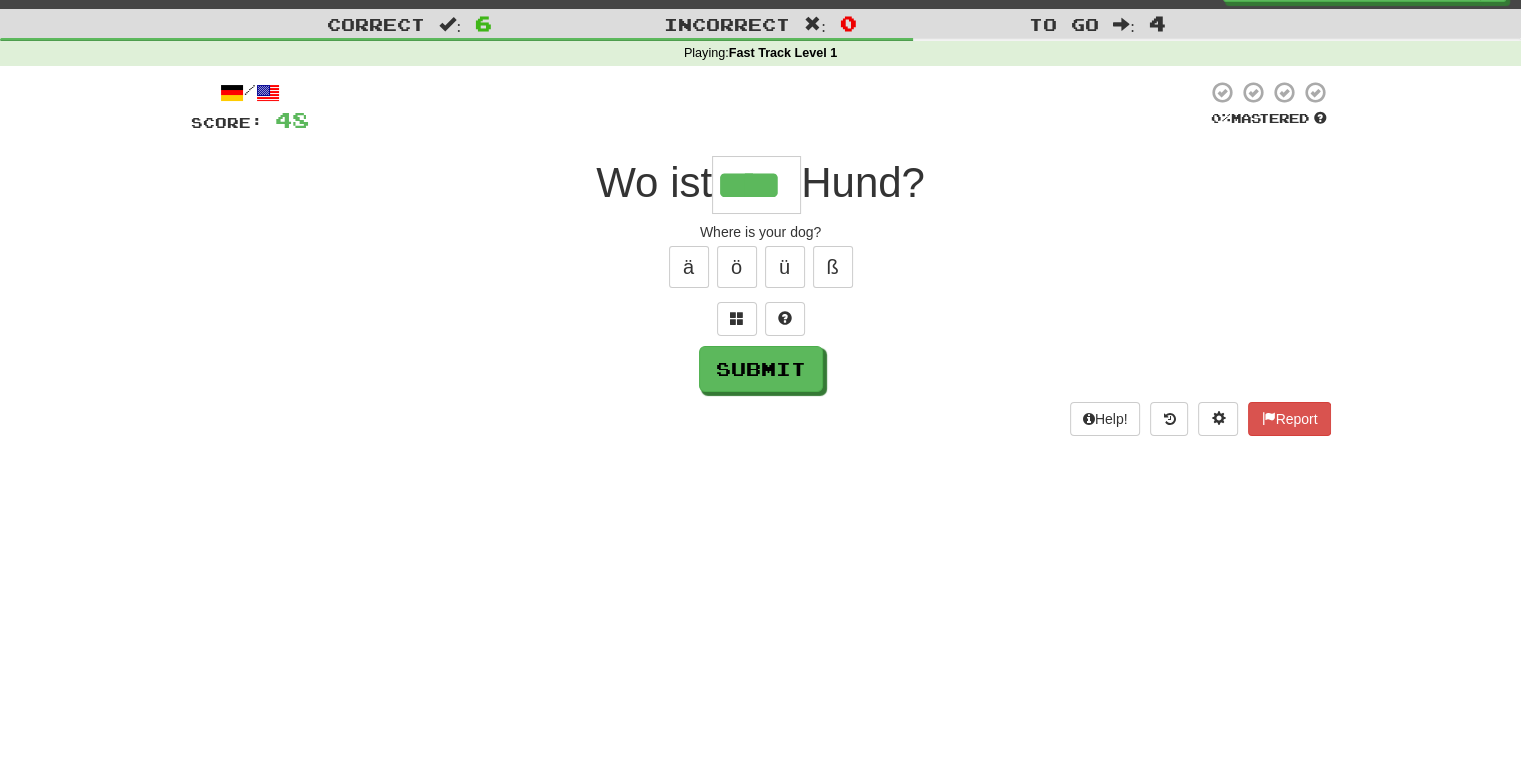 type on "****" 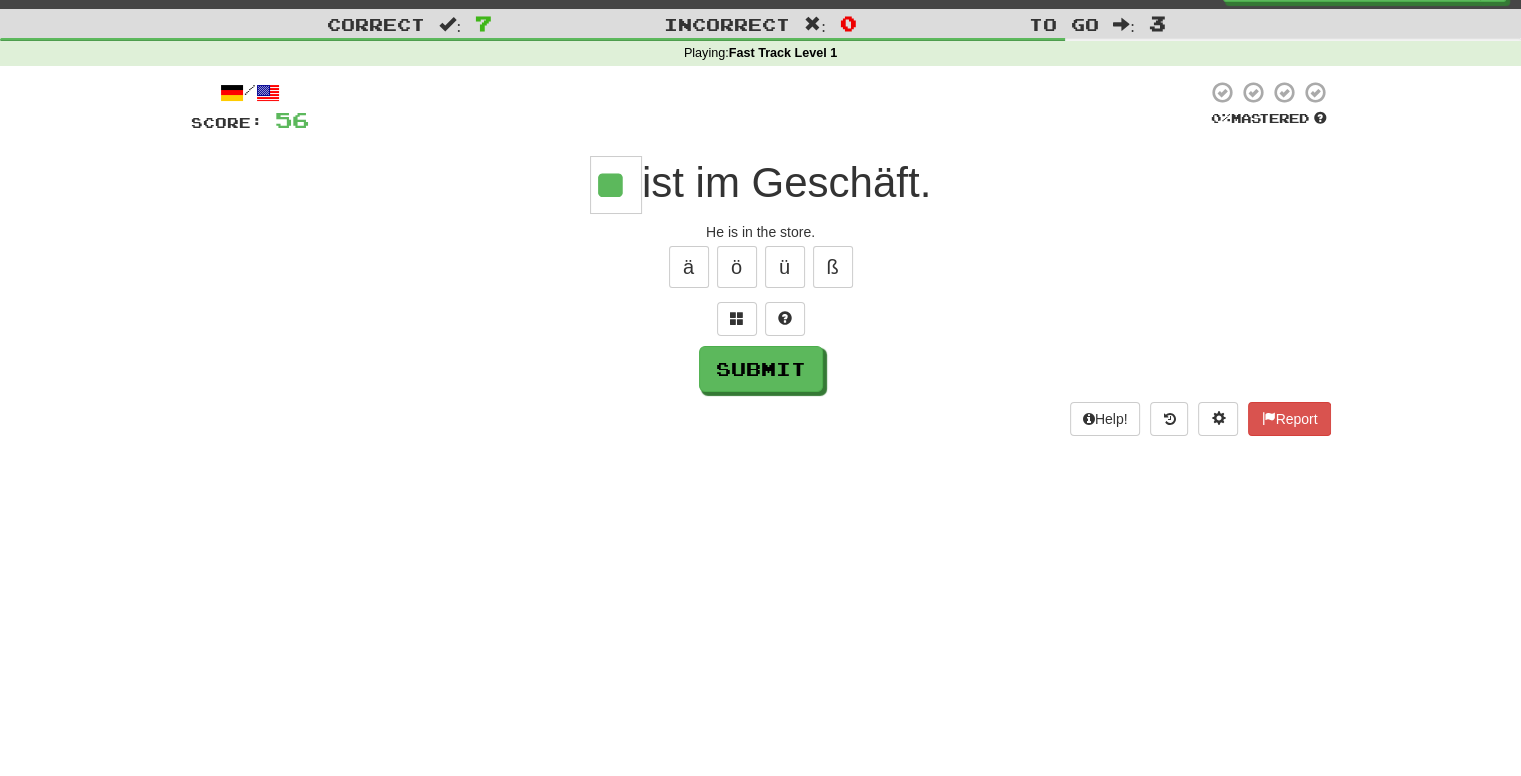 type on "**" 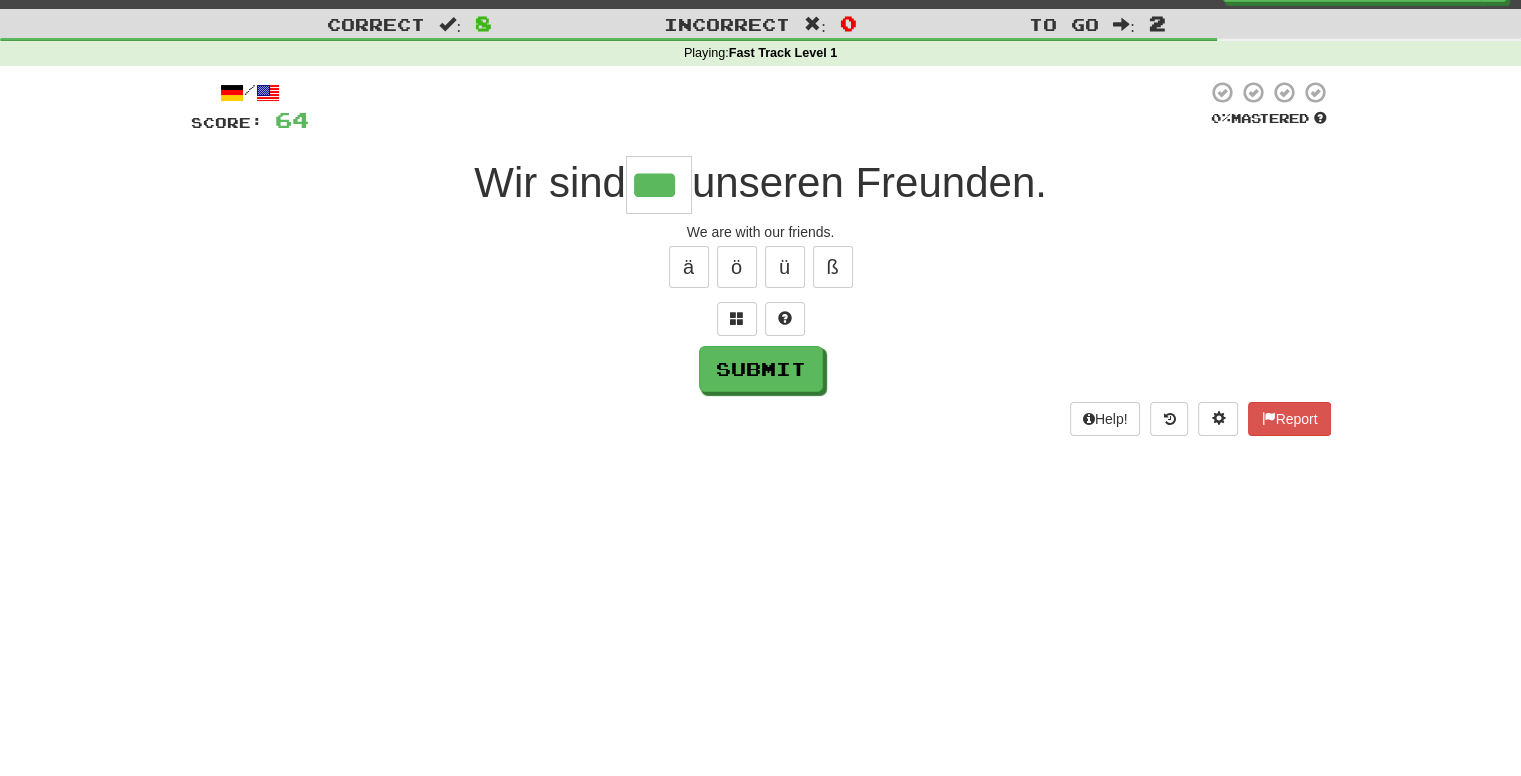 type on "***" 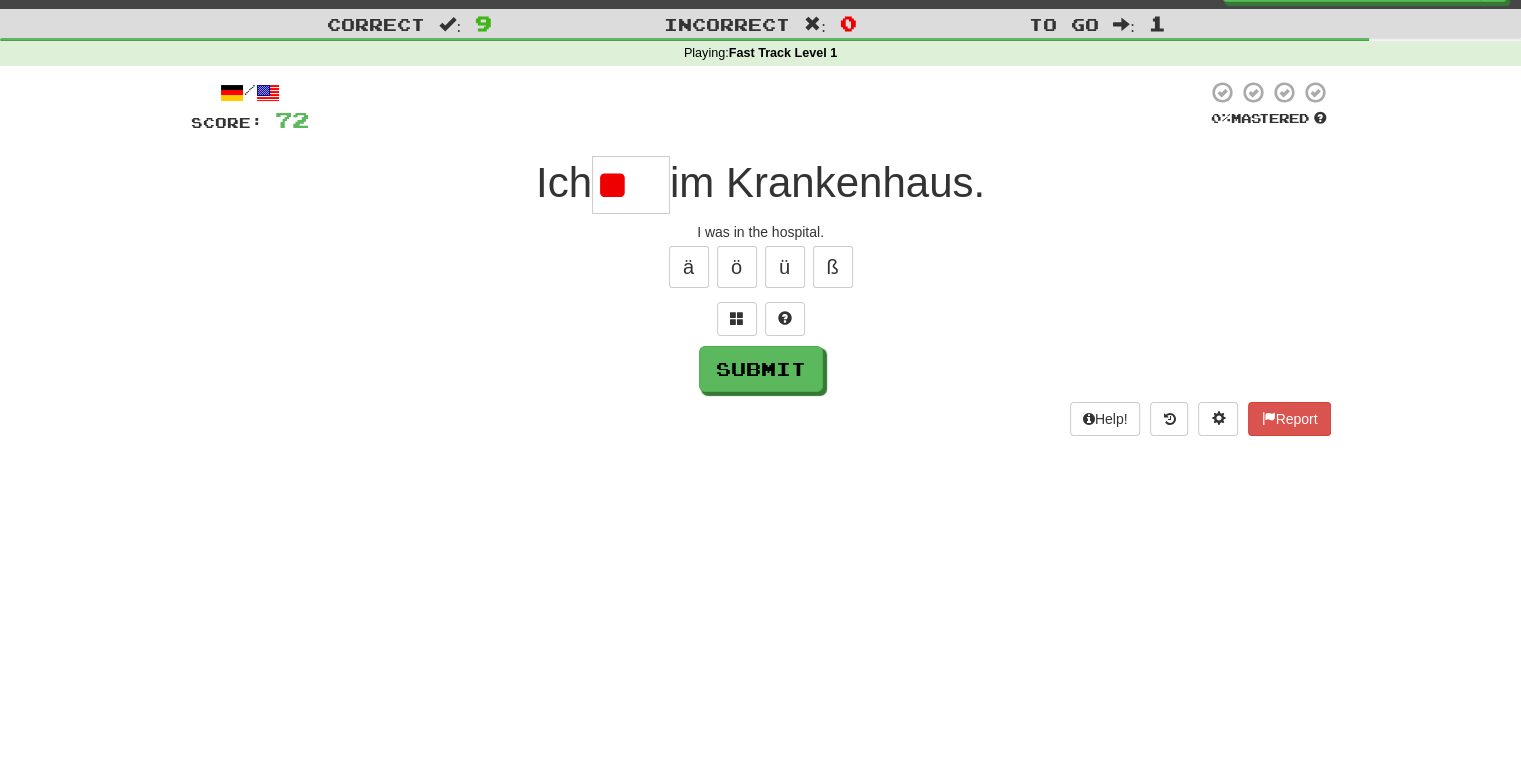 type on "*" 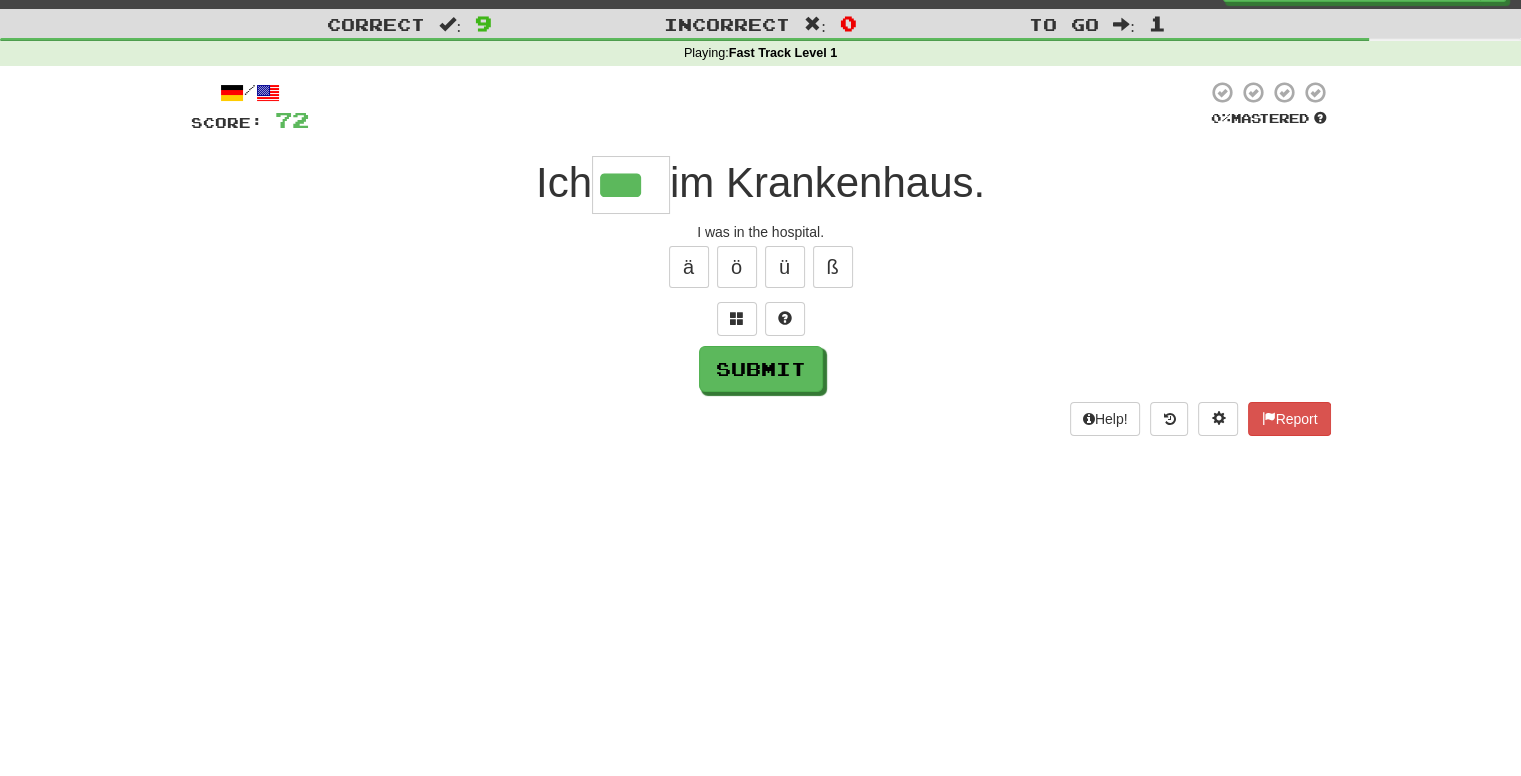 type on "***" 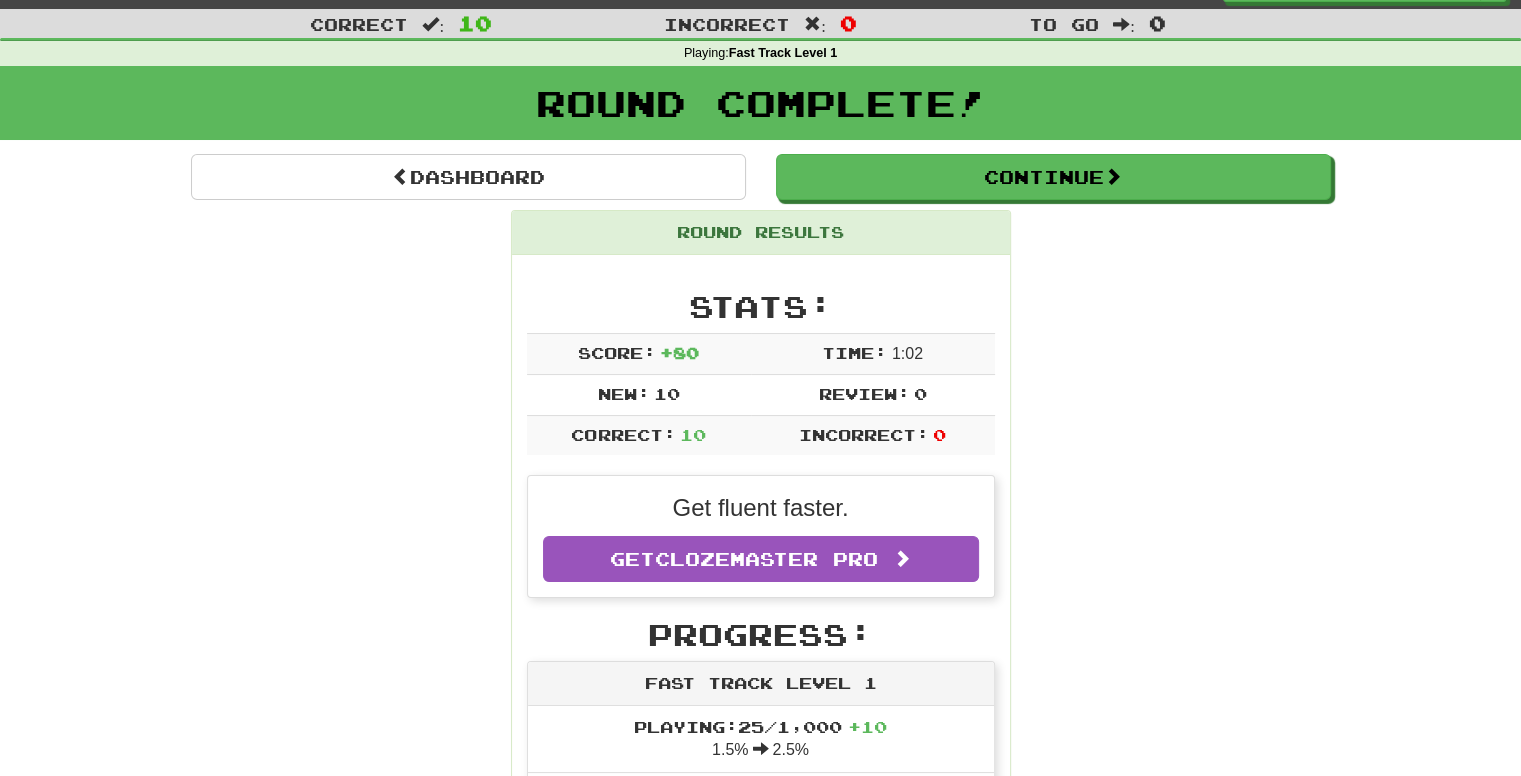 click on "Round Complete!" at bounding box center [760, 103] 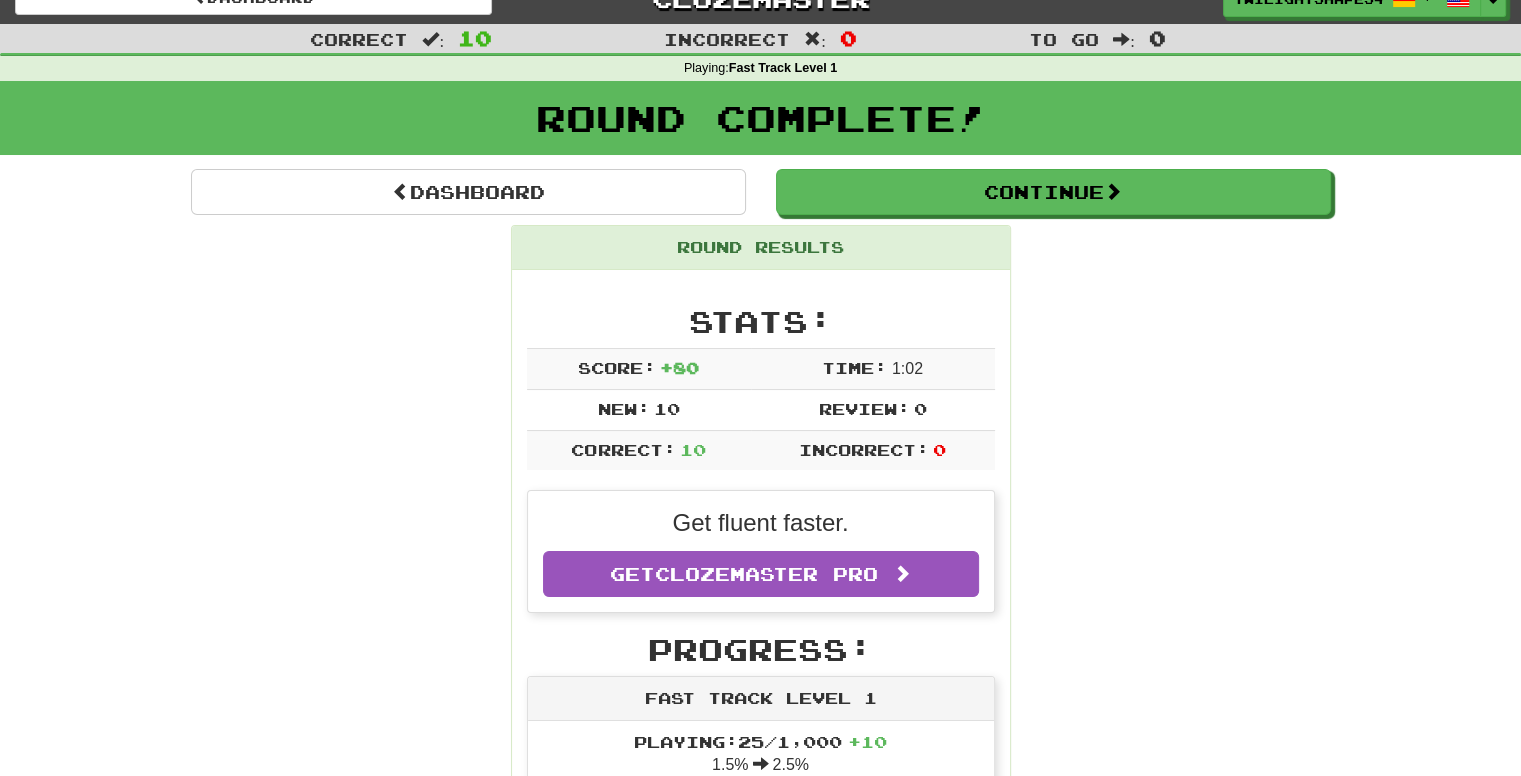 scroll, scrollTop: 0, scrollLeft: 0, axis: both 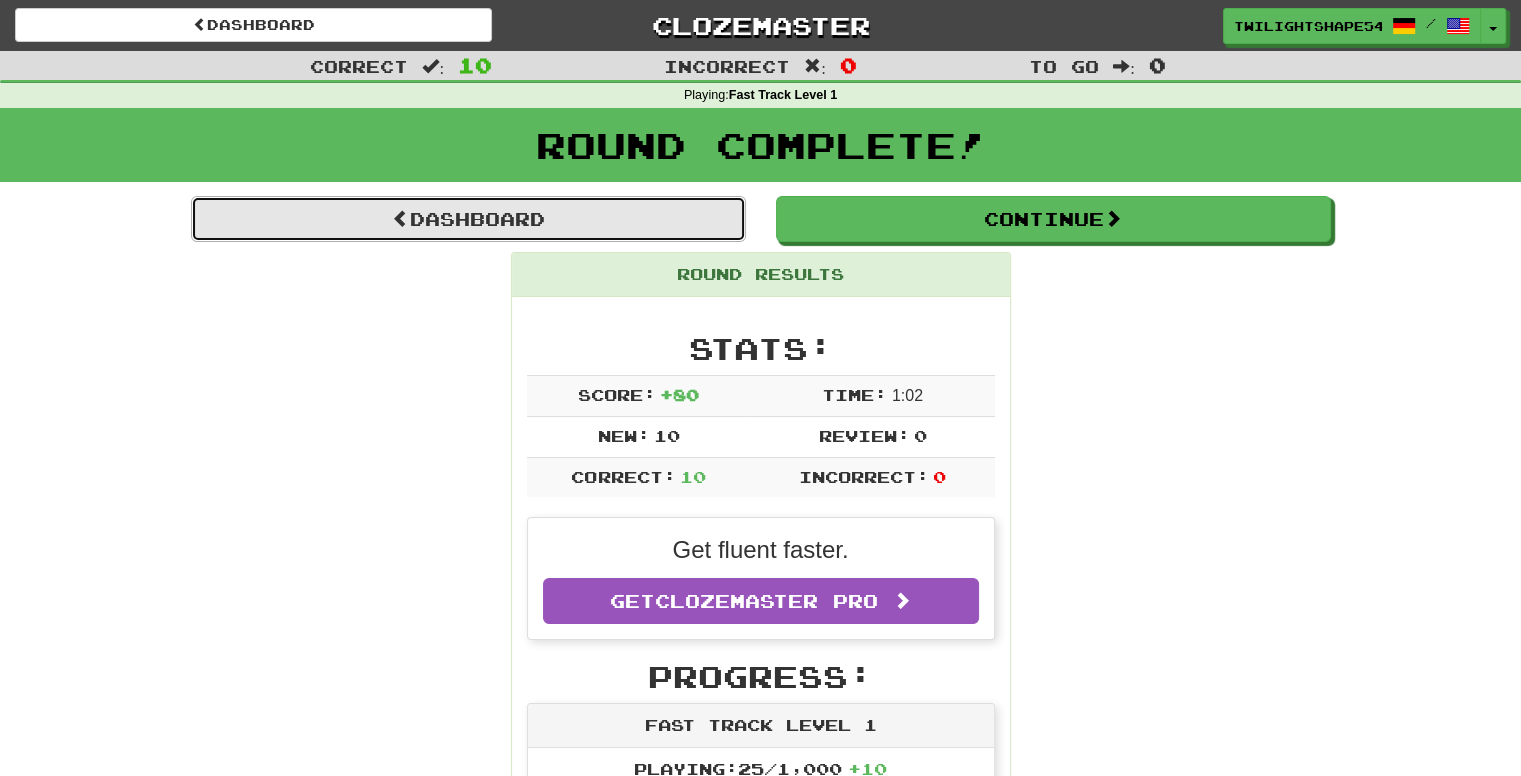 click on "Dashboard" at bounding box center [468, 219] 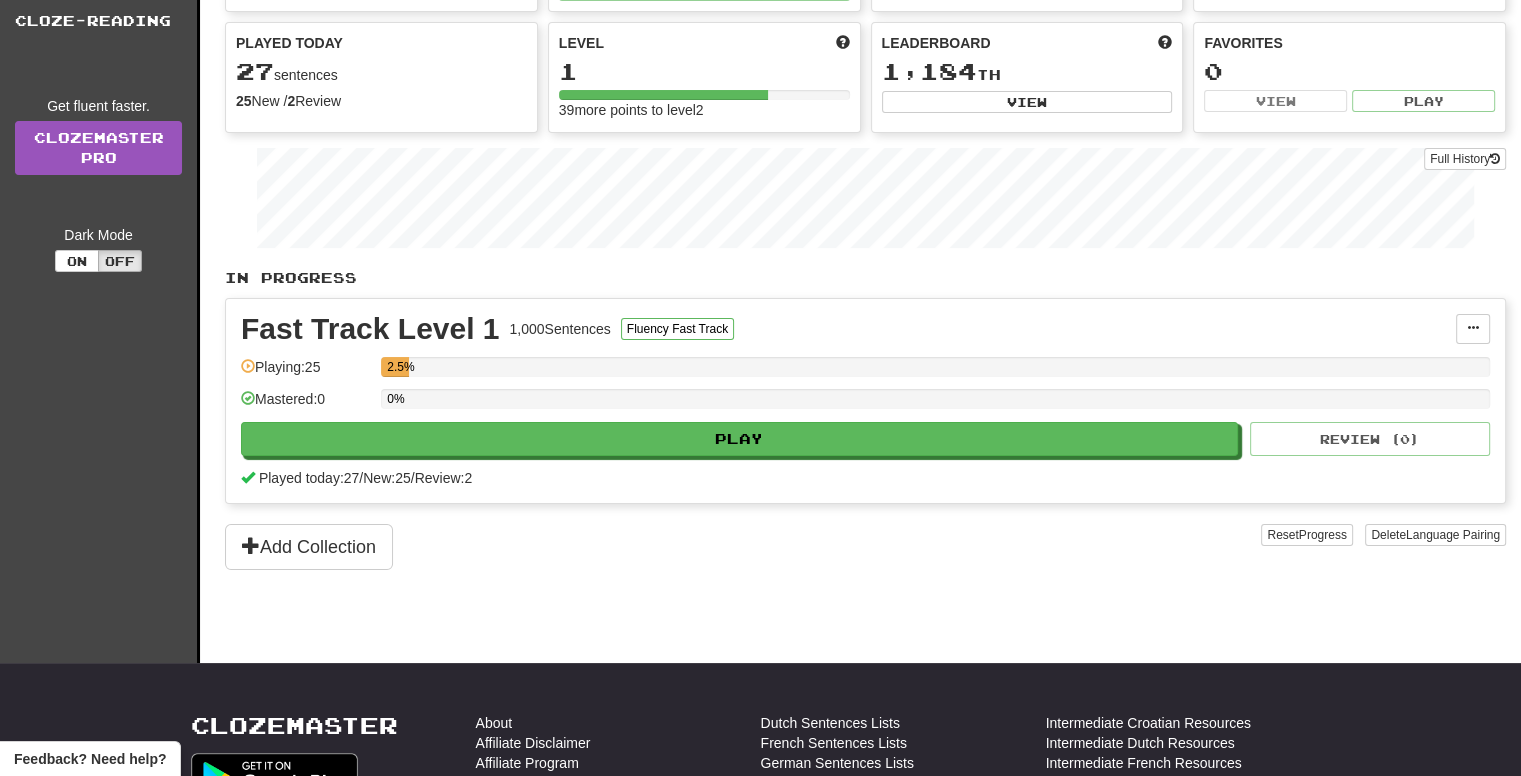 scroll, scrollTop: 0, scrollLeft: 0, axis: both 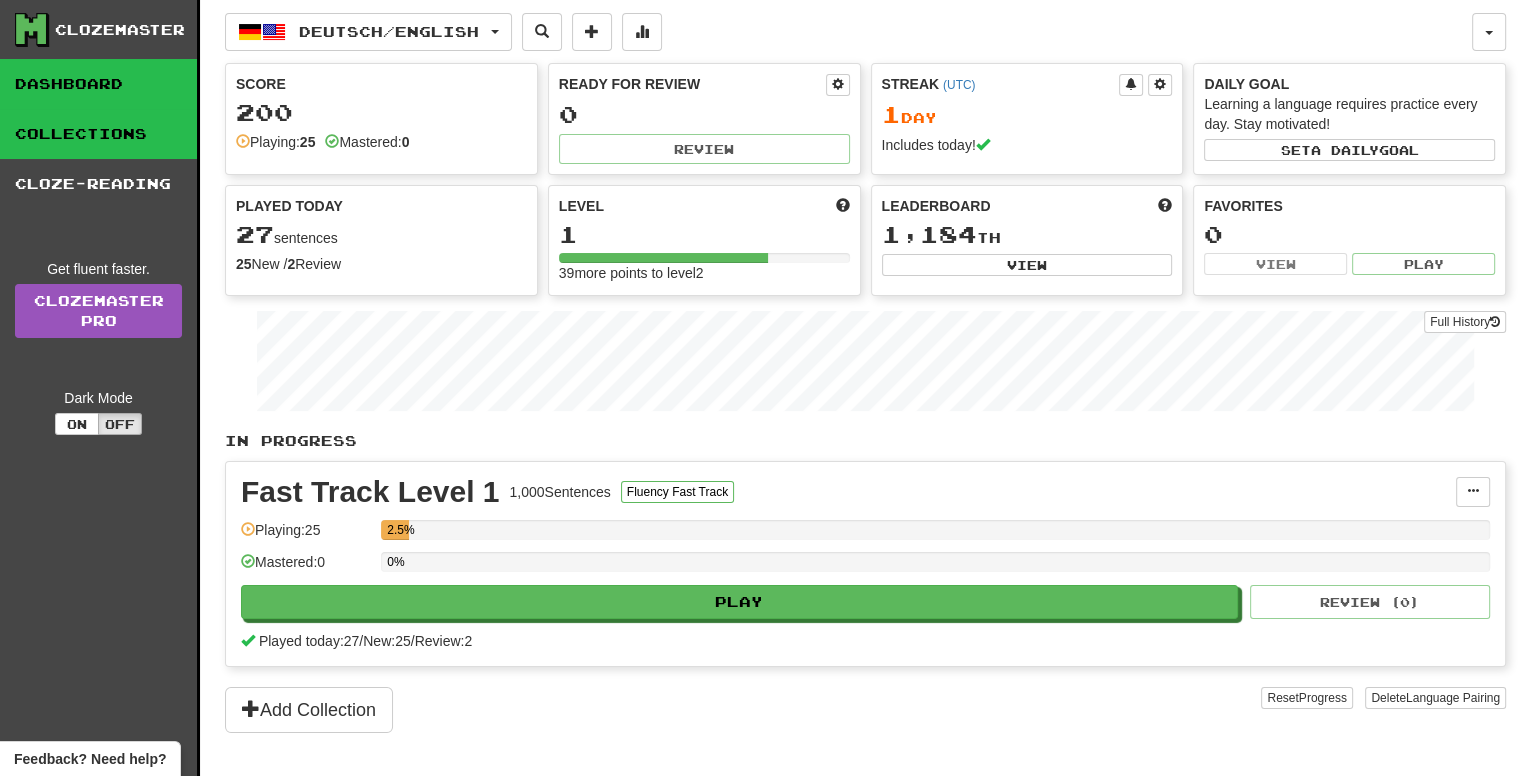 click on "Collections" at bounding box center (98, 134) 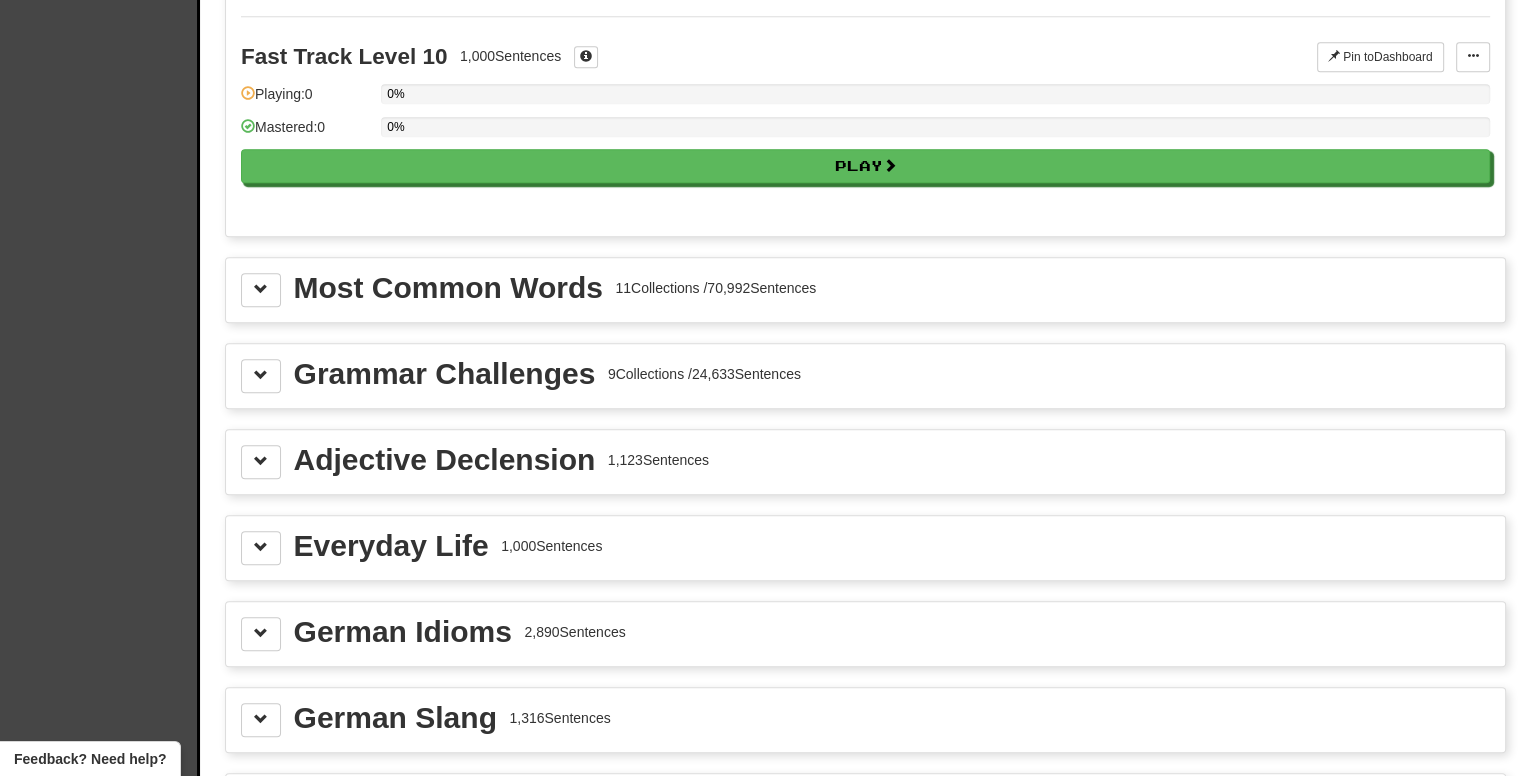 scroll, scrollTop: 2000, scrollLeft: 0, axis: vertical 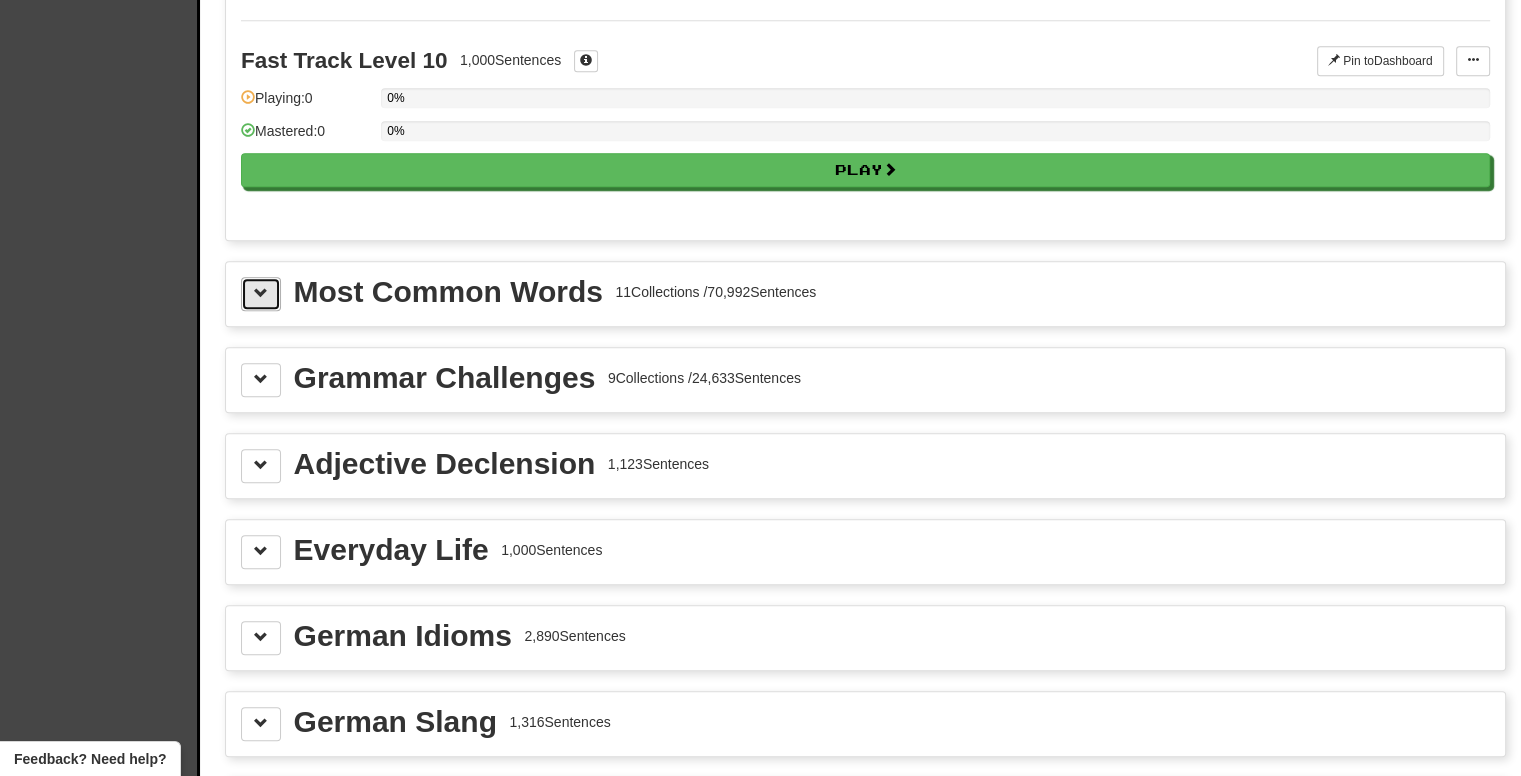 click at bounding box center [261, 294] 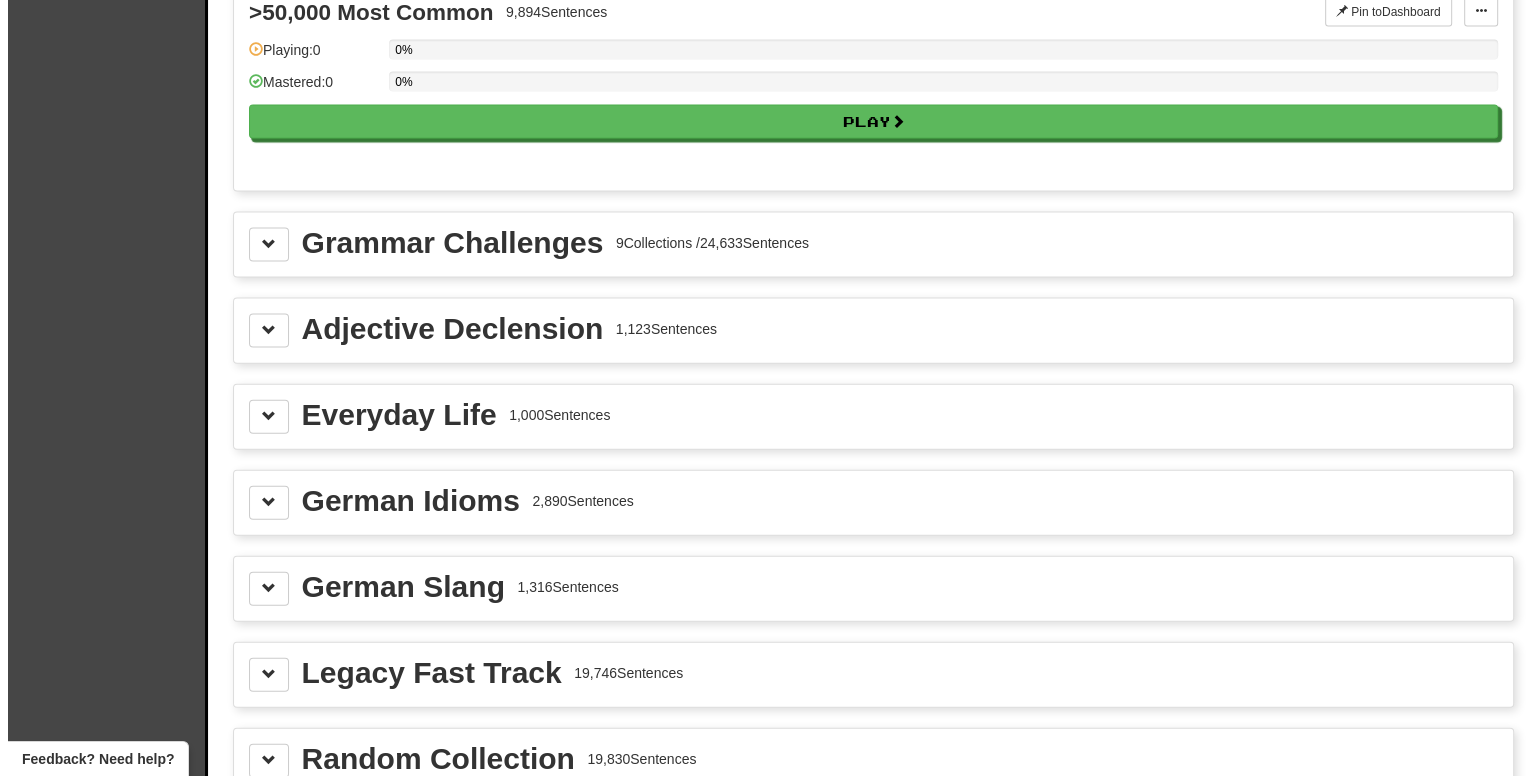 scroll, scrollTop: 4400, scrollLeft: 0, axis: vertical 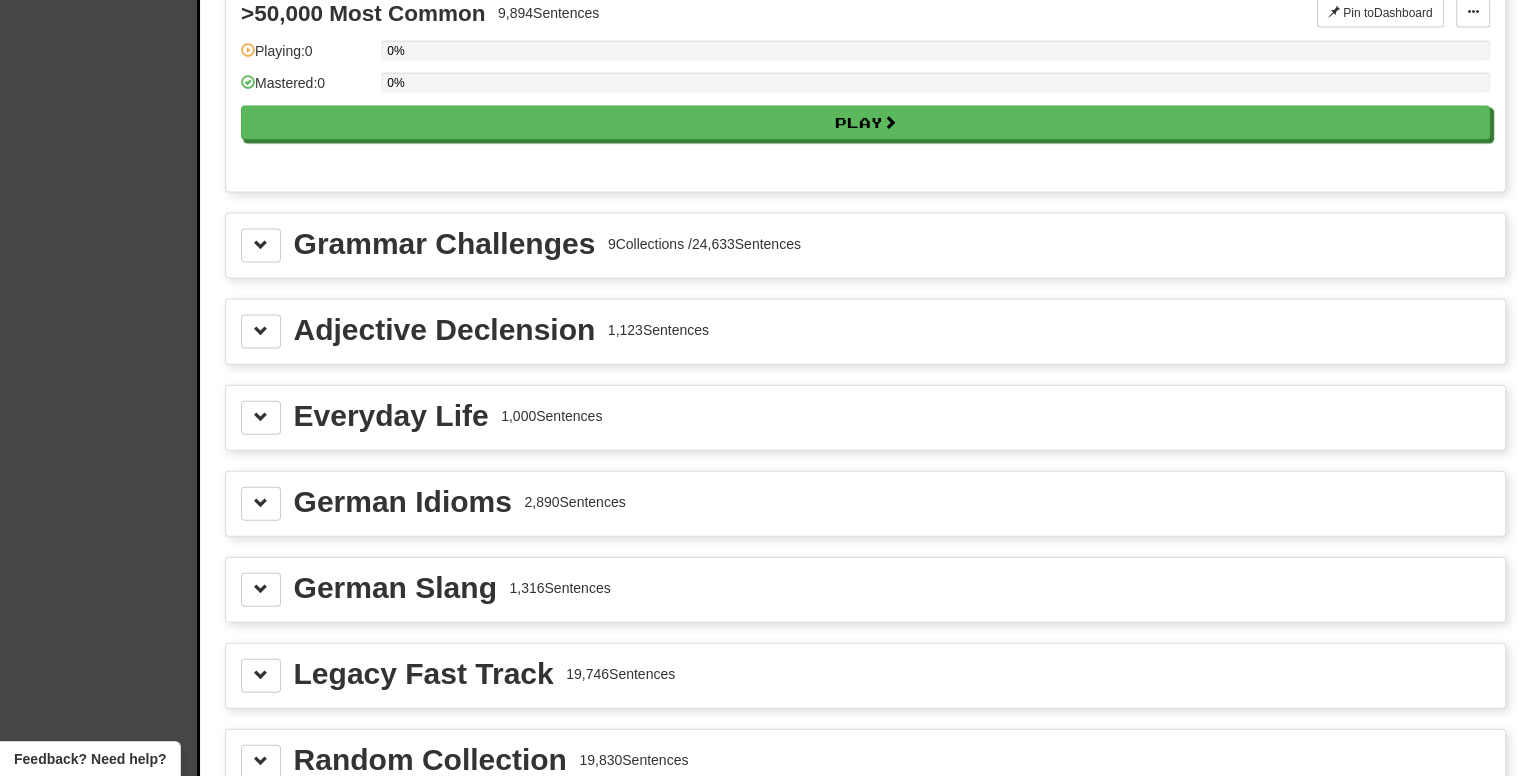 click on "Grammar Challenges" at bounding box center (445, 244) 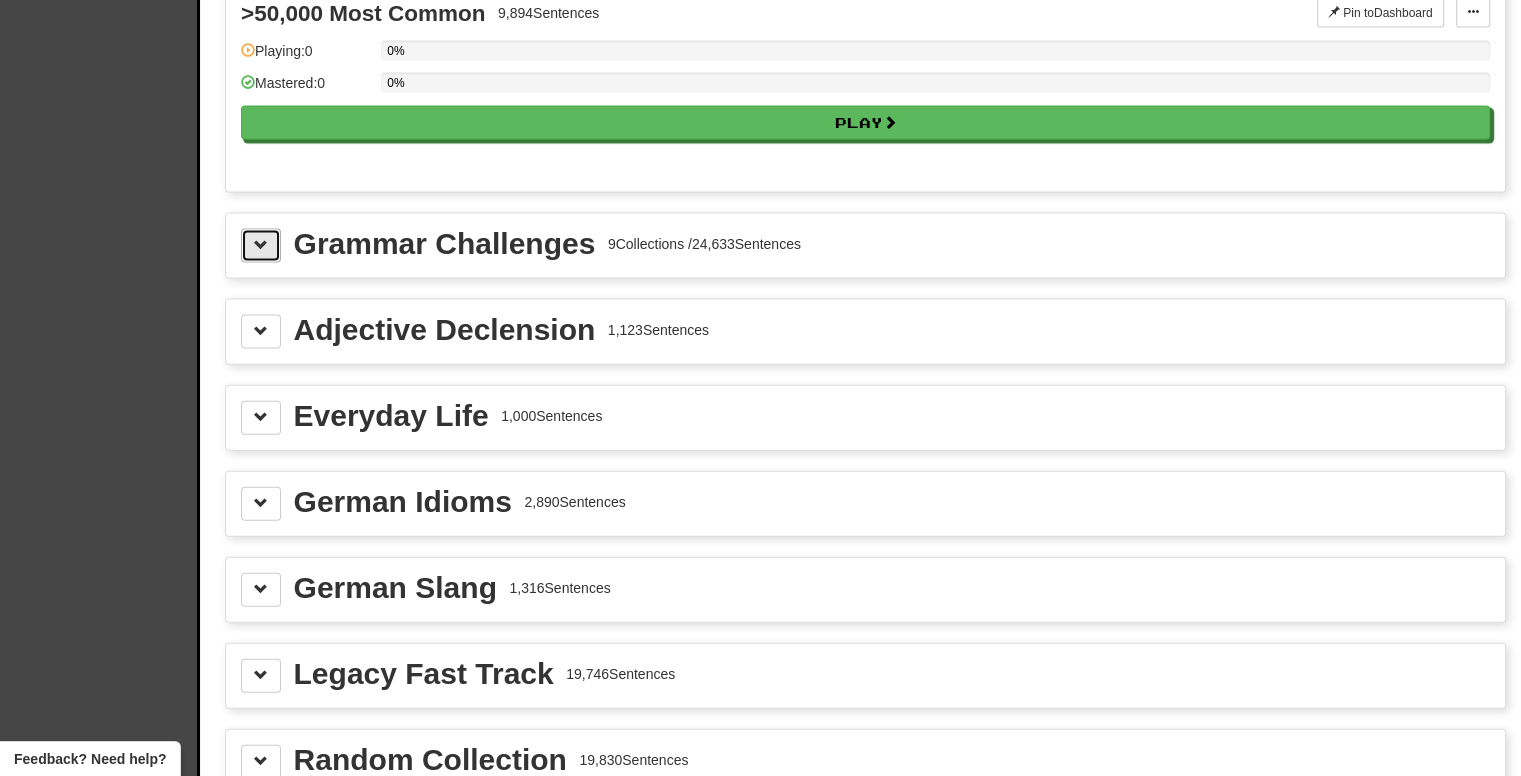click at bounding box center (261, 246) 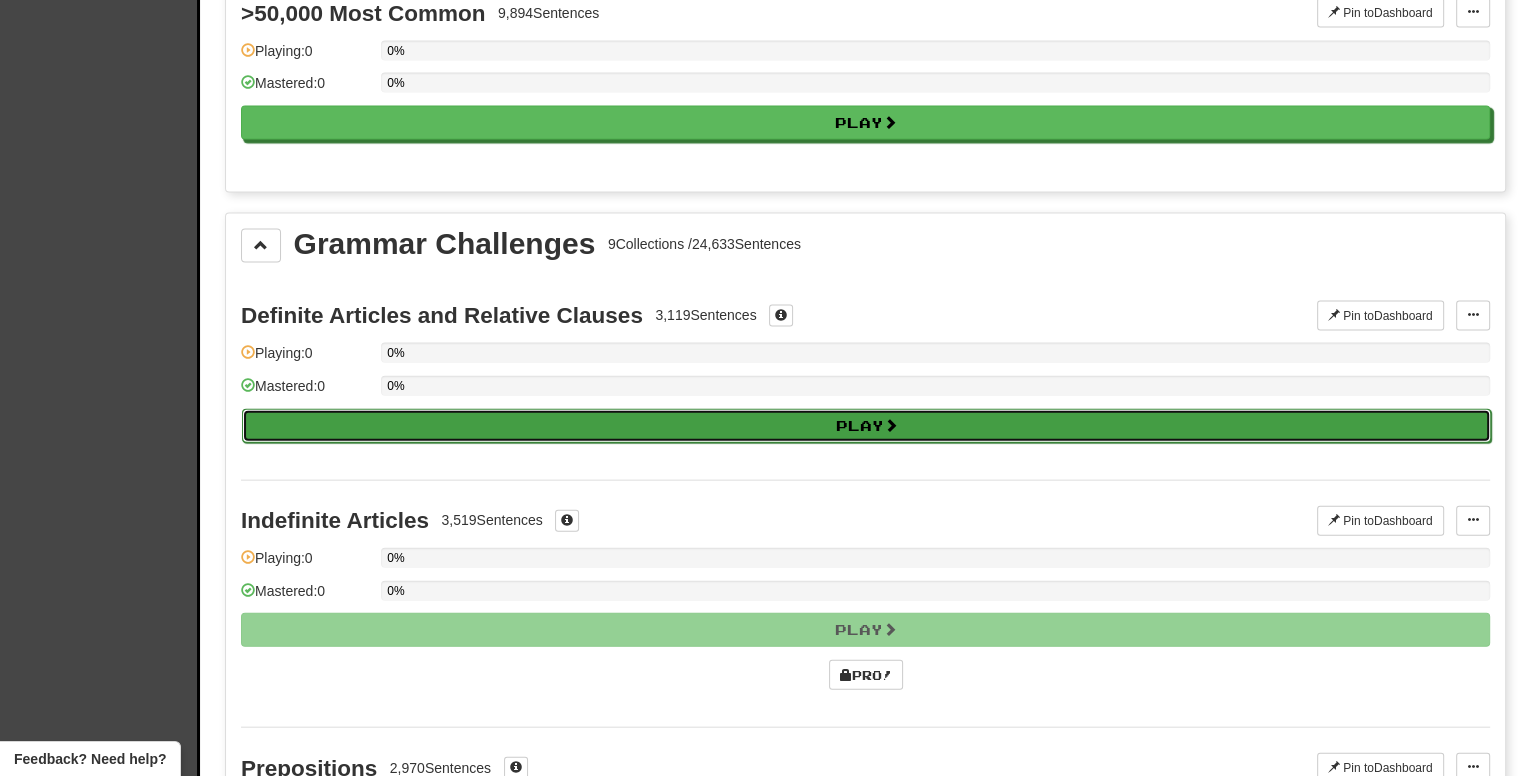 click on "Play" at bounding box center [866, 426] 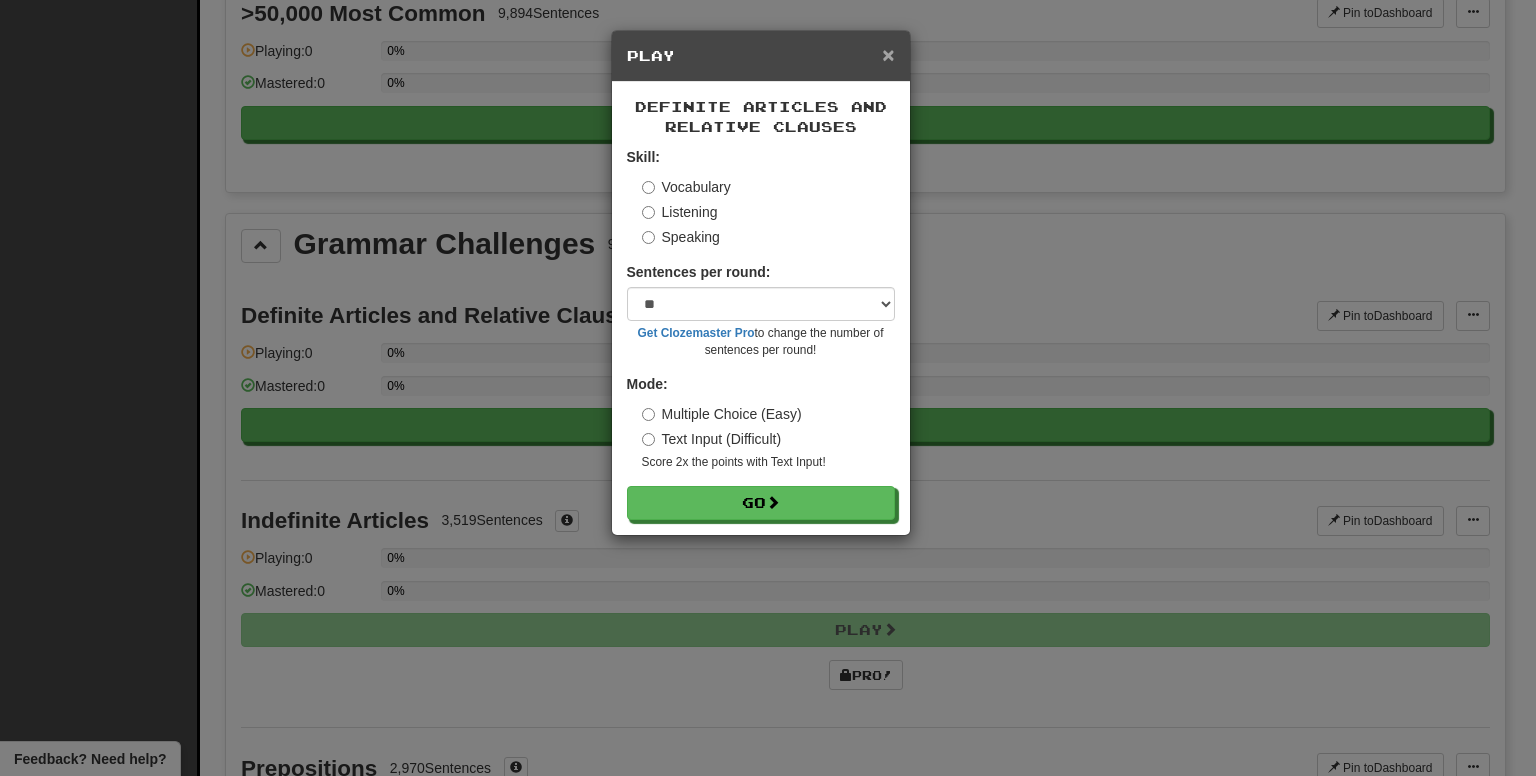 click on "×" at bounding box center (888, 54) 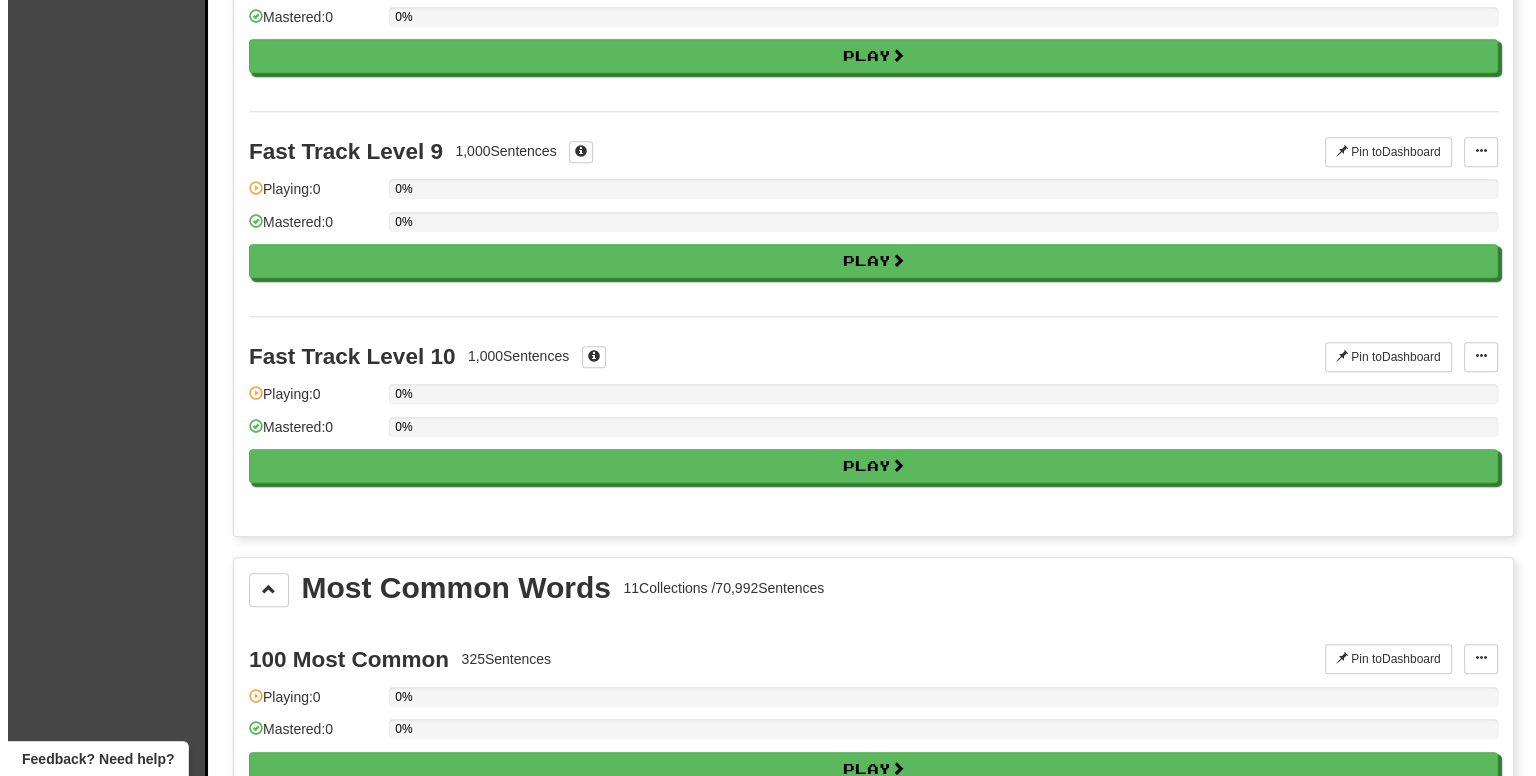 scroll, scrollTop: 1800, scrollLeft: 0, axis: vertical 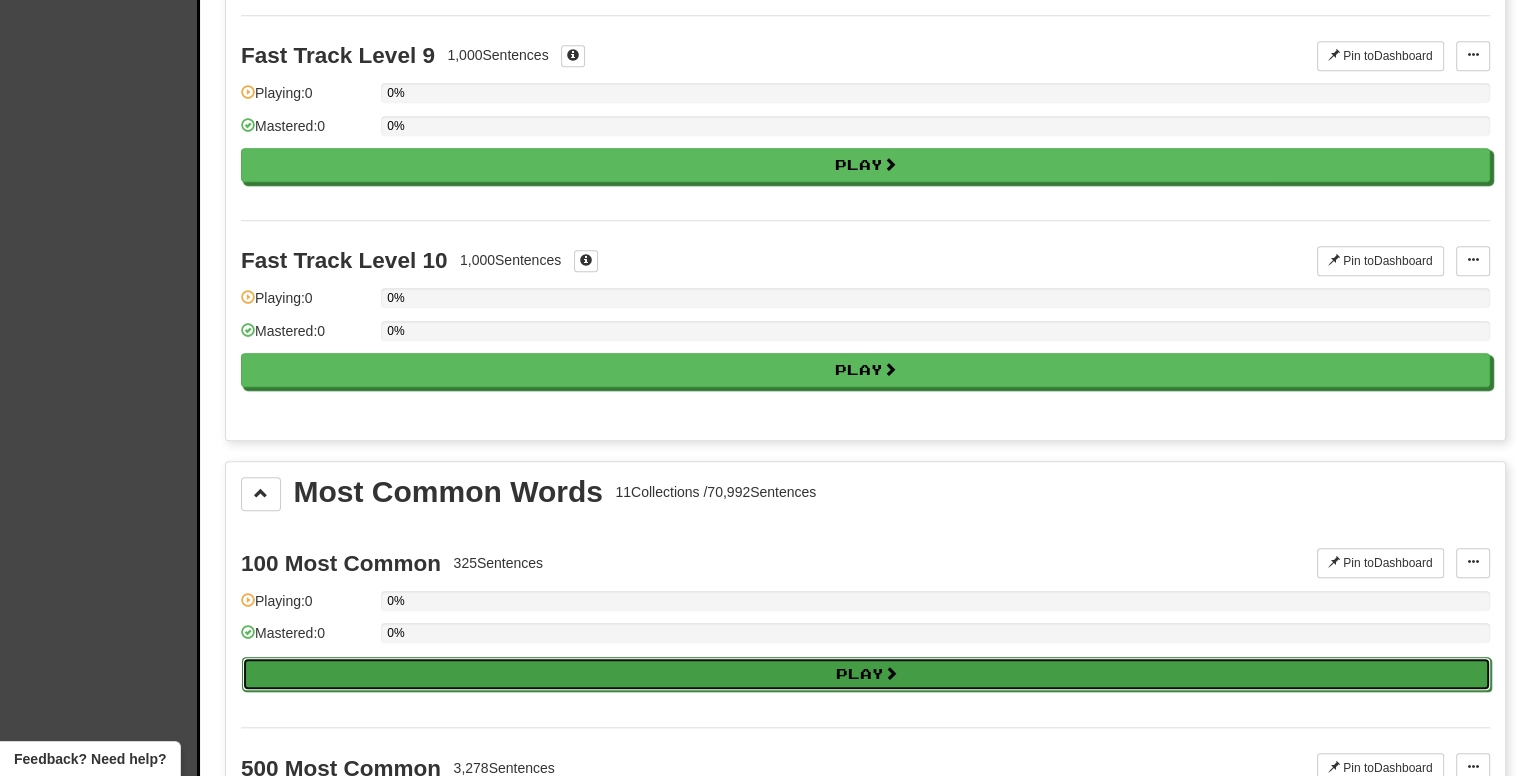 click on "Play" at bounding box center (866, 674) 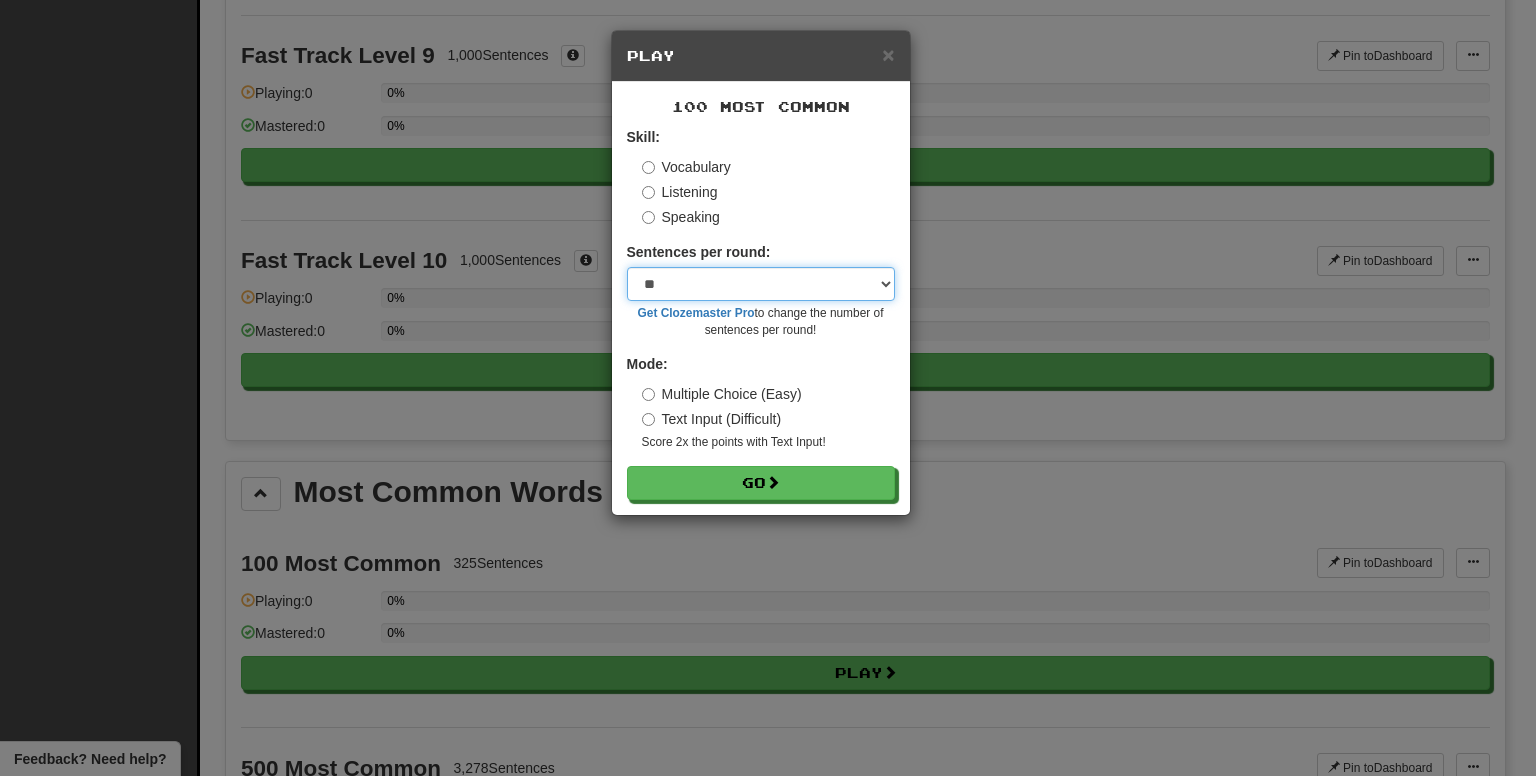 click on "* ** ** ** ** ** *** ********" at bounding box center [761, 284] 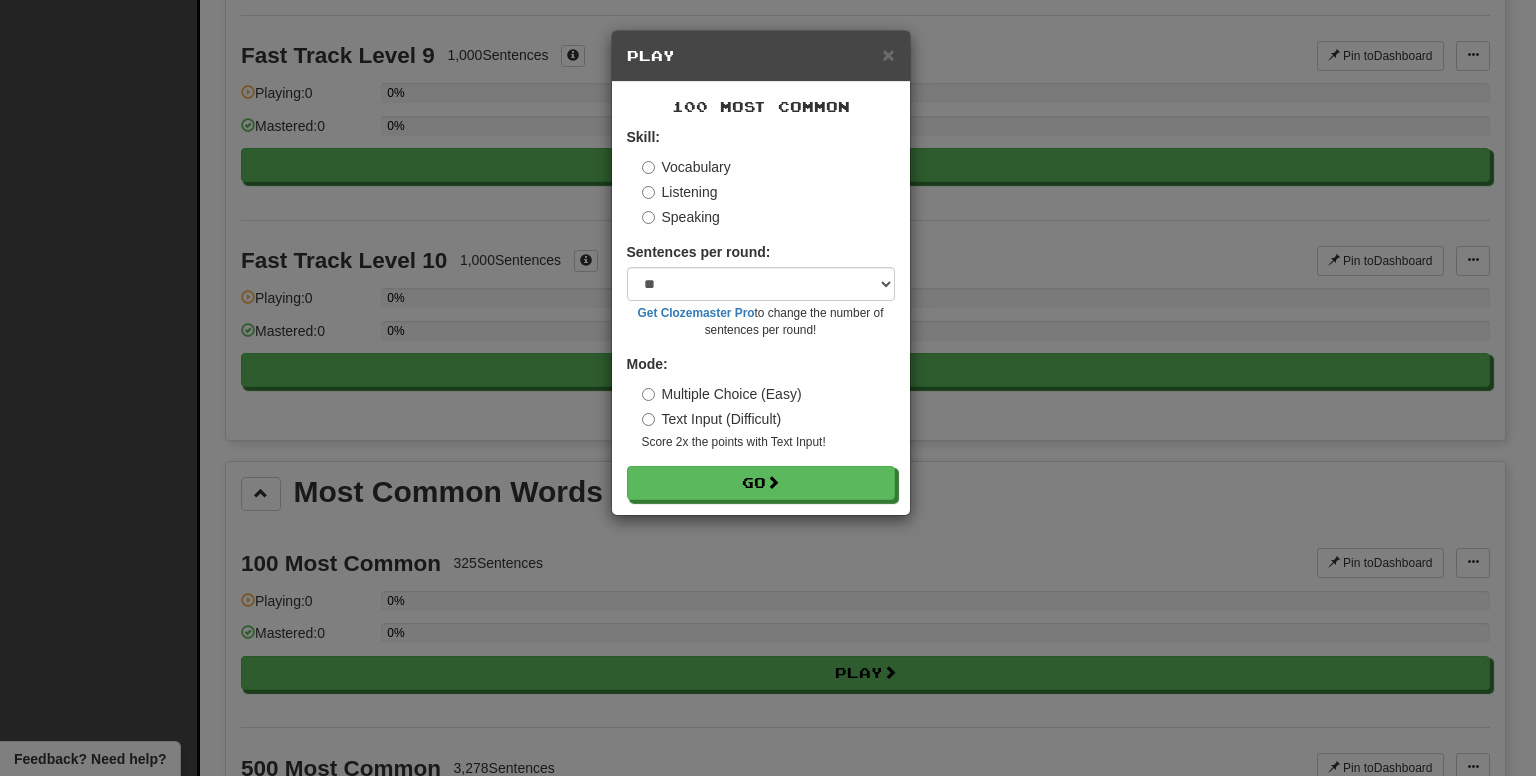 click on "Speaking" at bounding box center [768, 217] 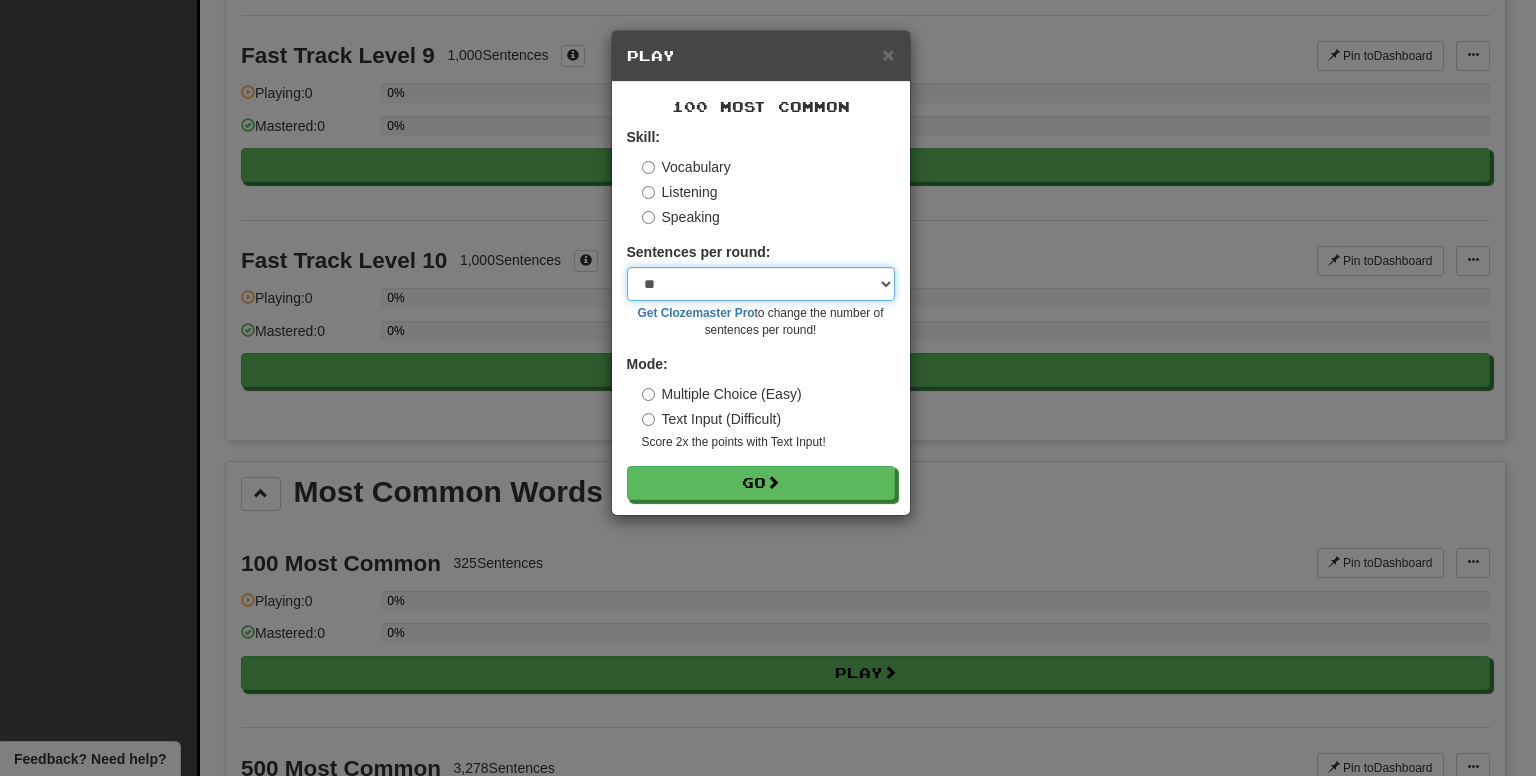click on "* ** ** ** ** ** *** ********" at bounding box center (761, 284) 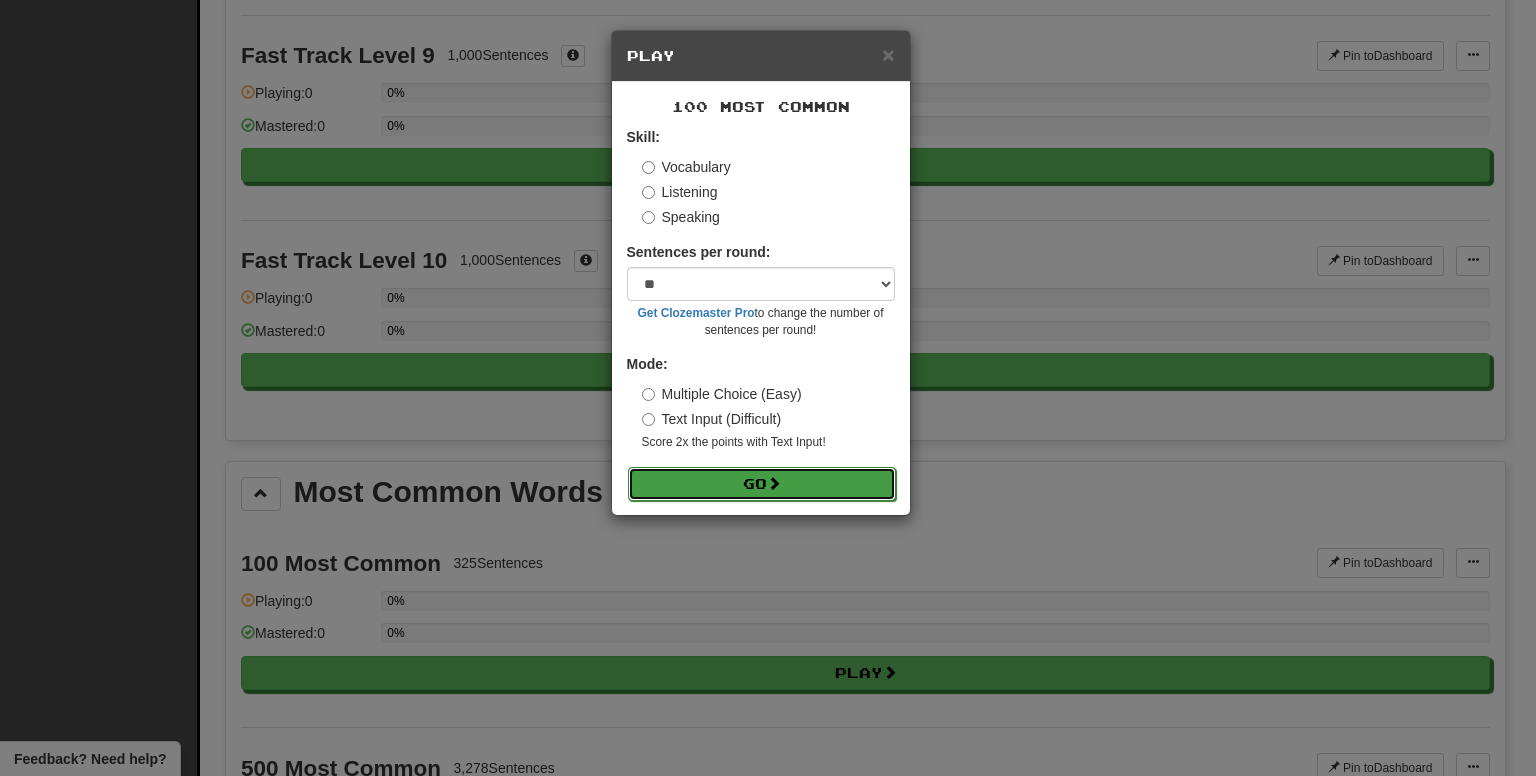 click on "Go" at bounding box center (762, 484) 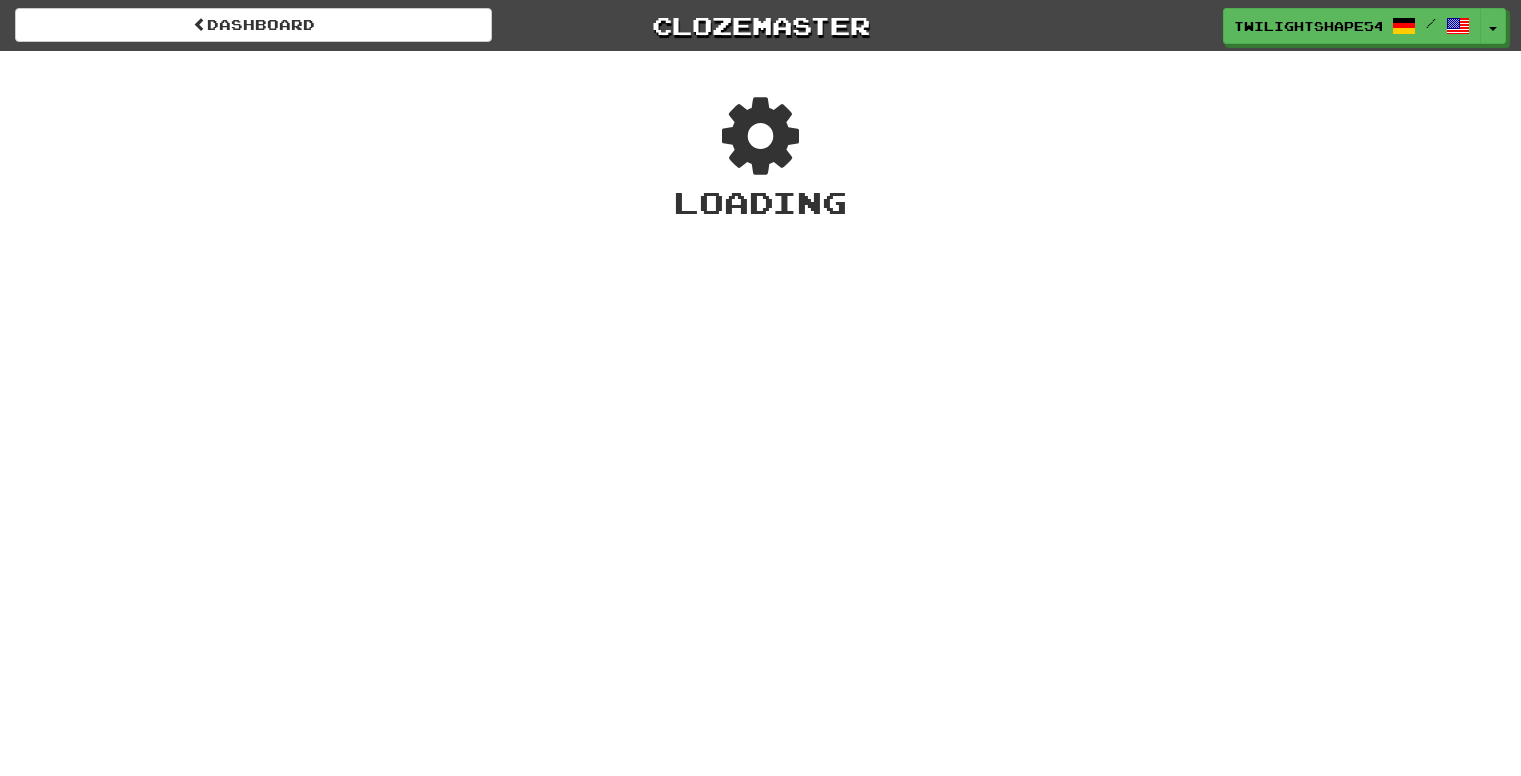 scroll, scrollTop: 0, scrollLeft: 0, axis: both 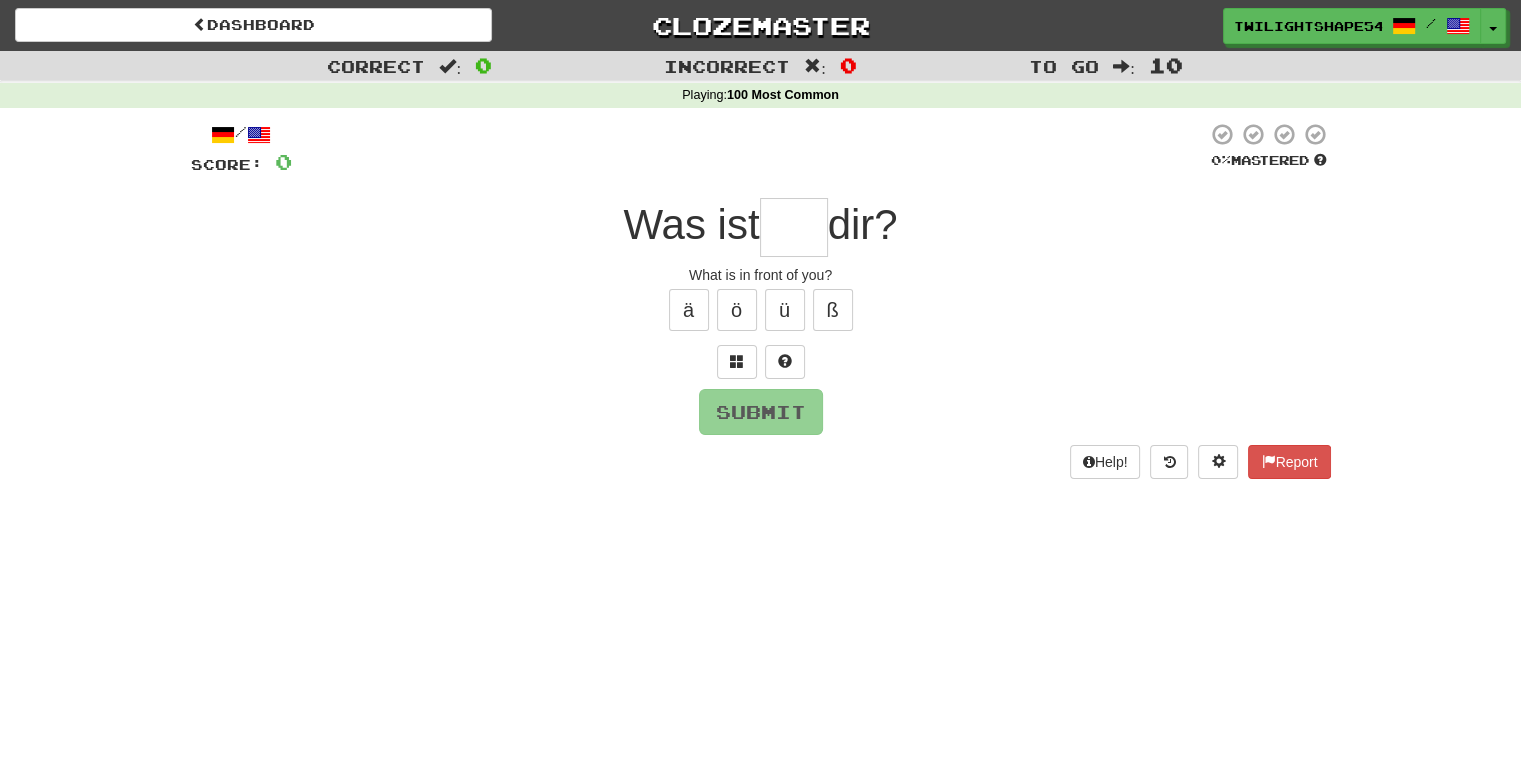 type on "*" 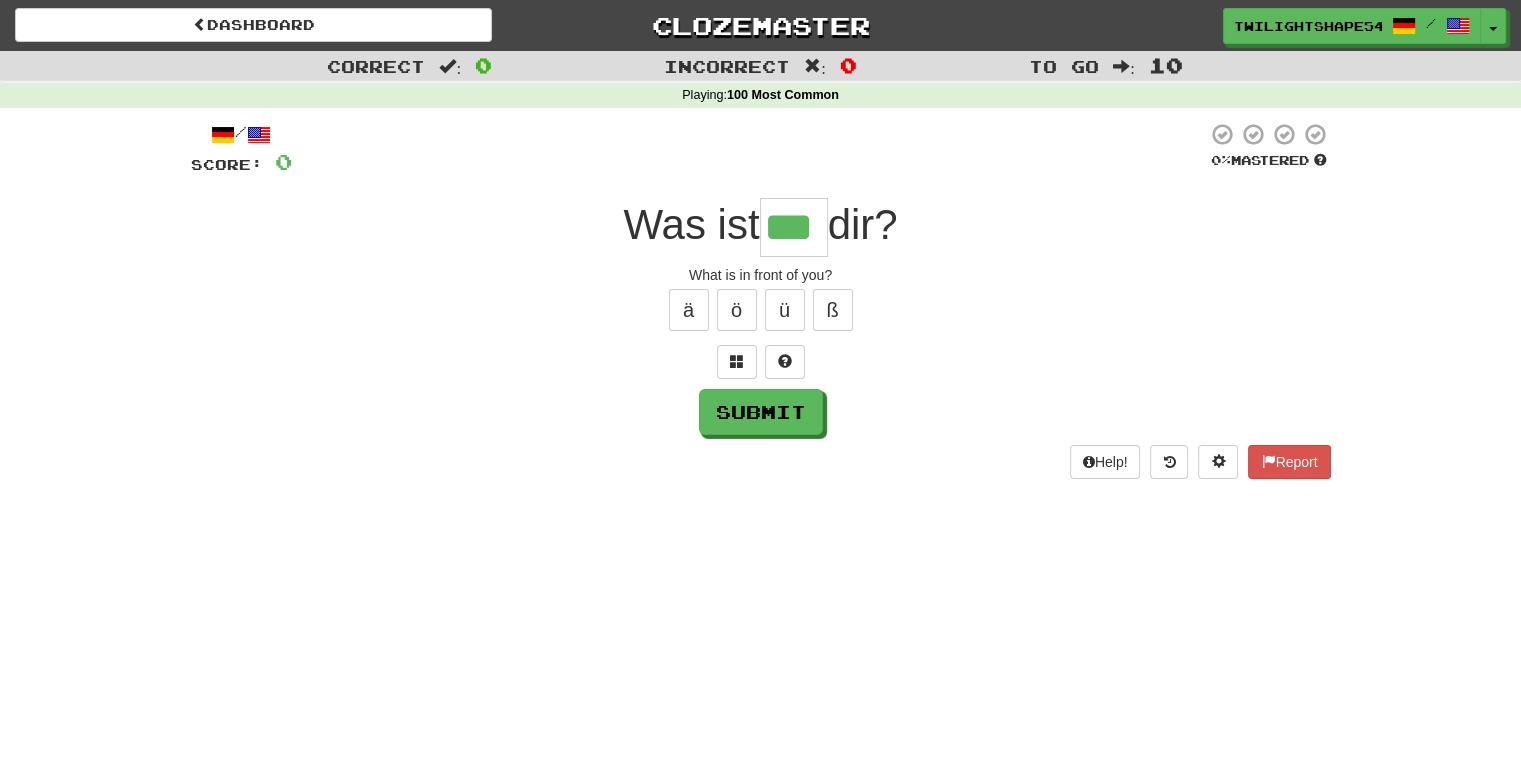 type on "***" 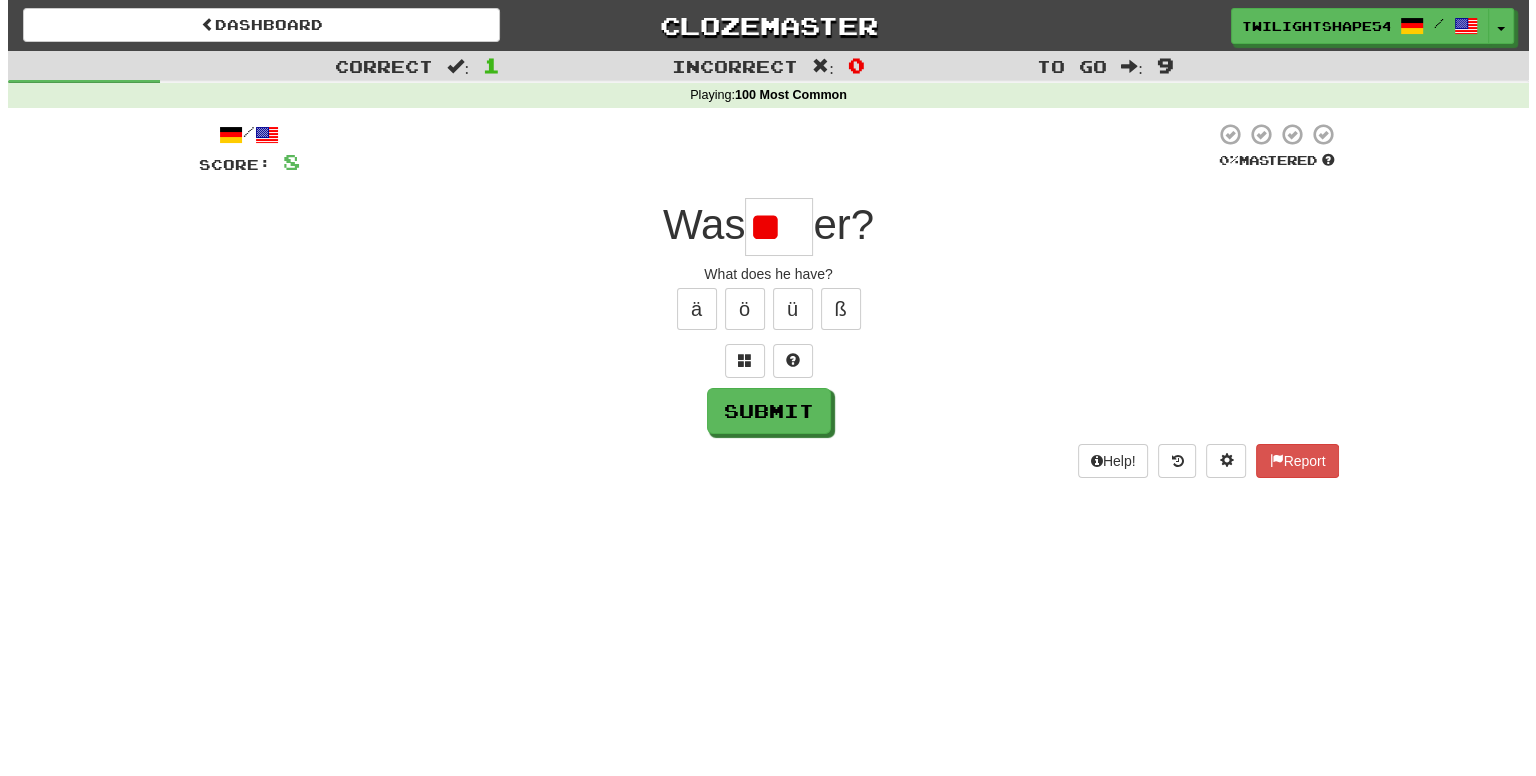 scroll, scrollTop: 0, scrollLeft: 0, axis: both 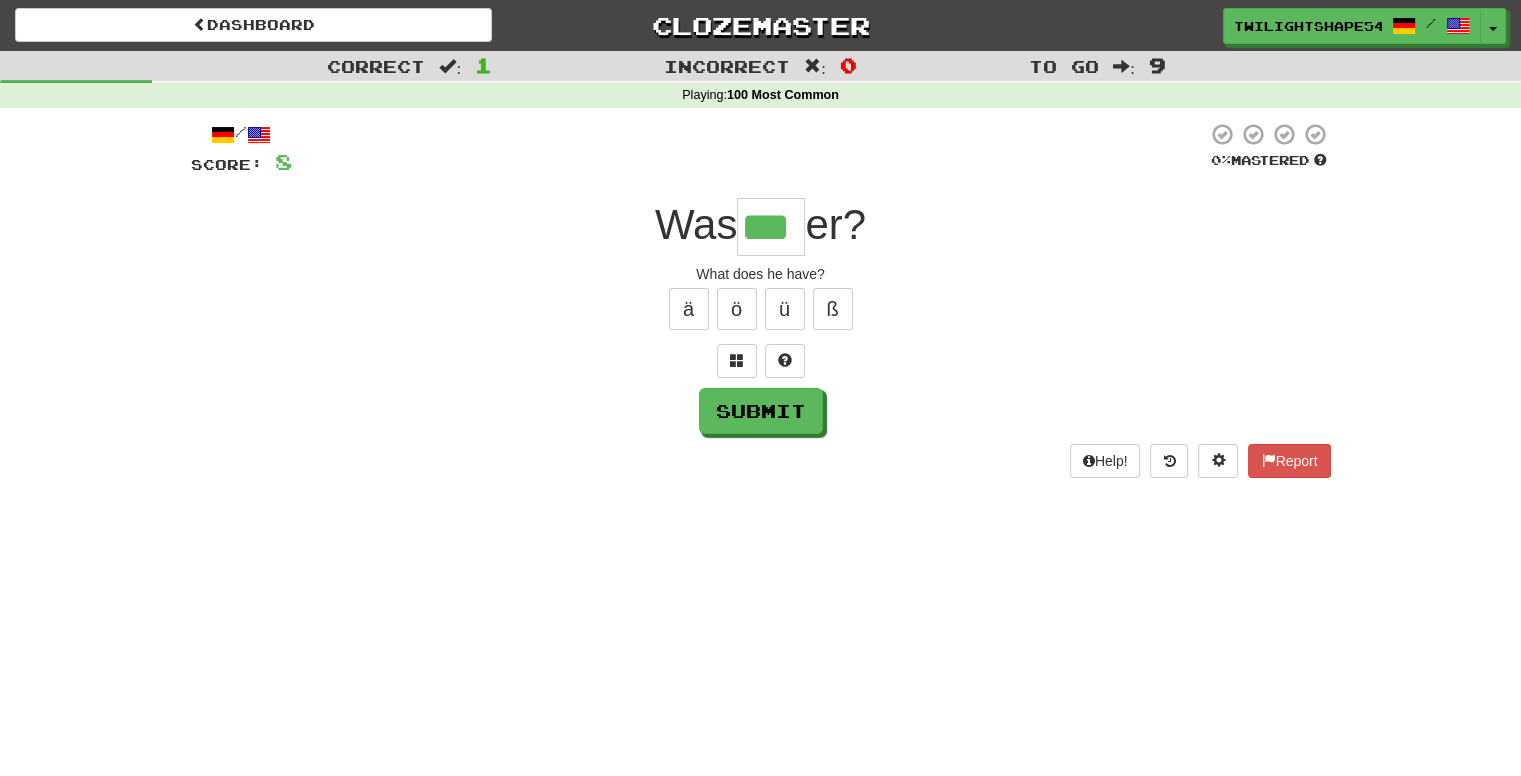 type on "***" 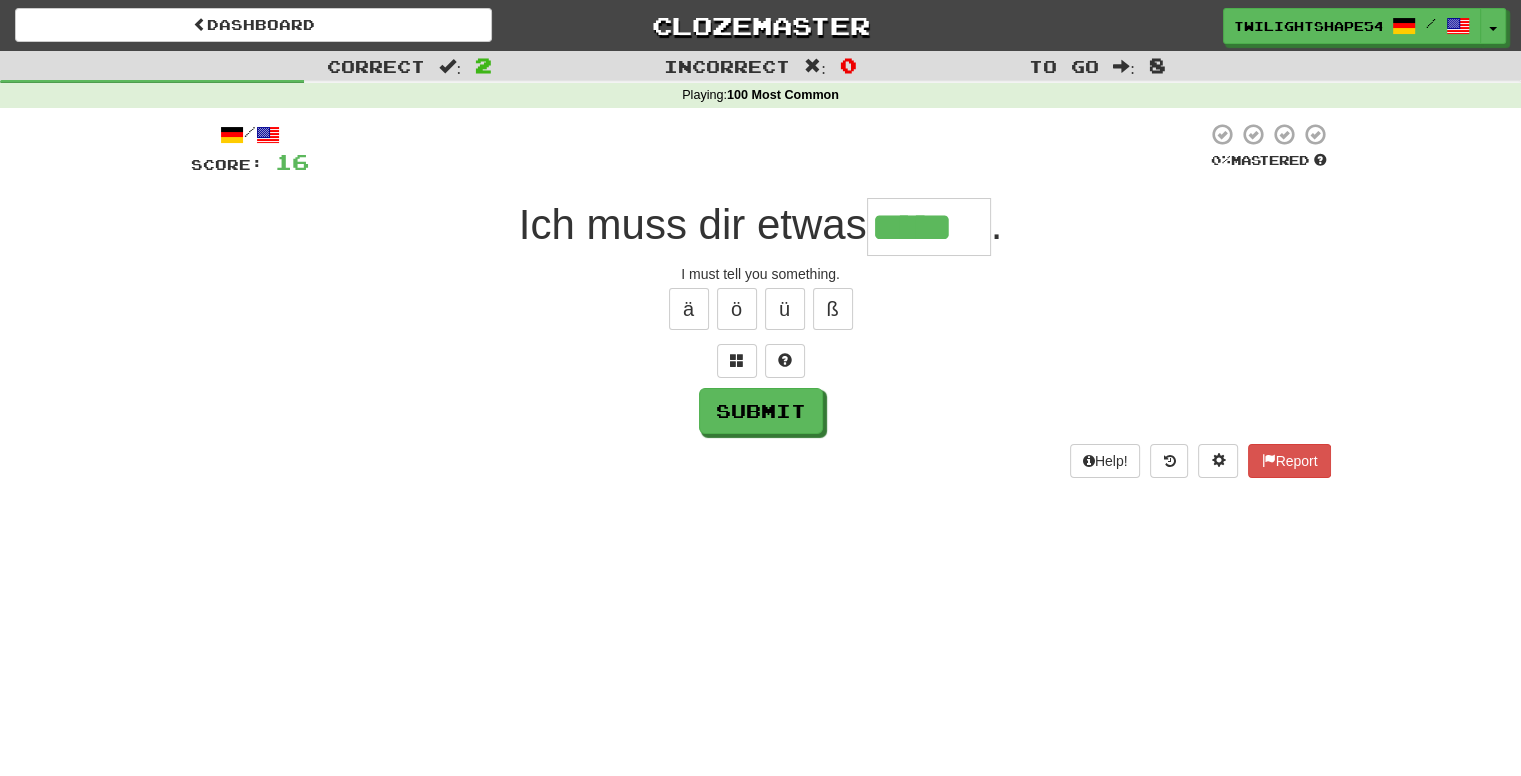 type on "*****" 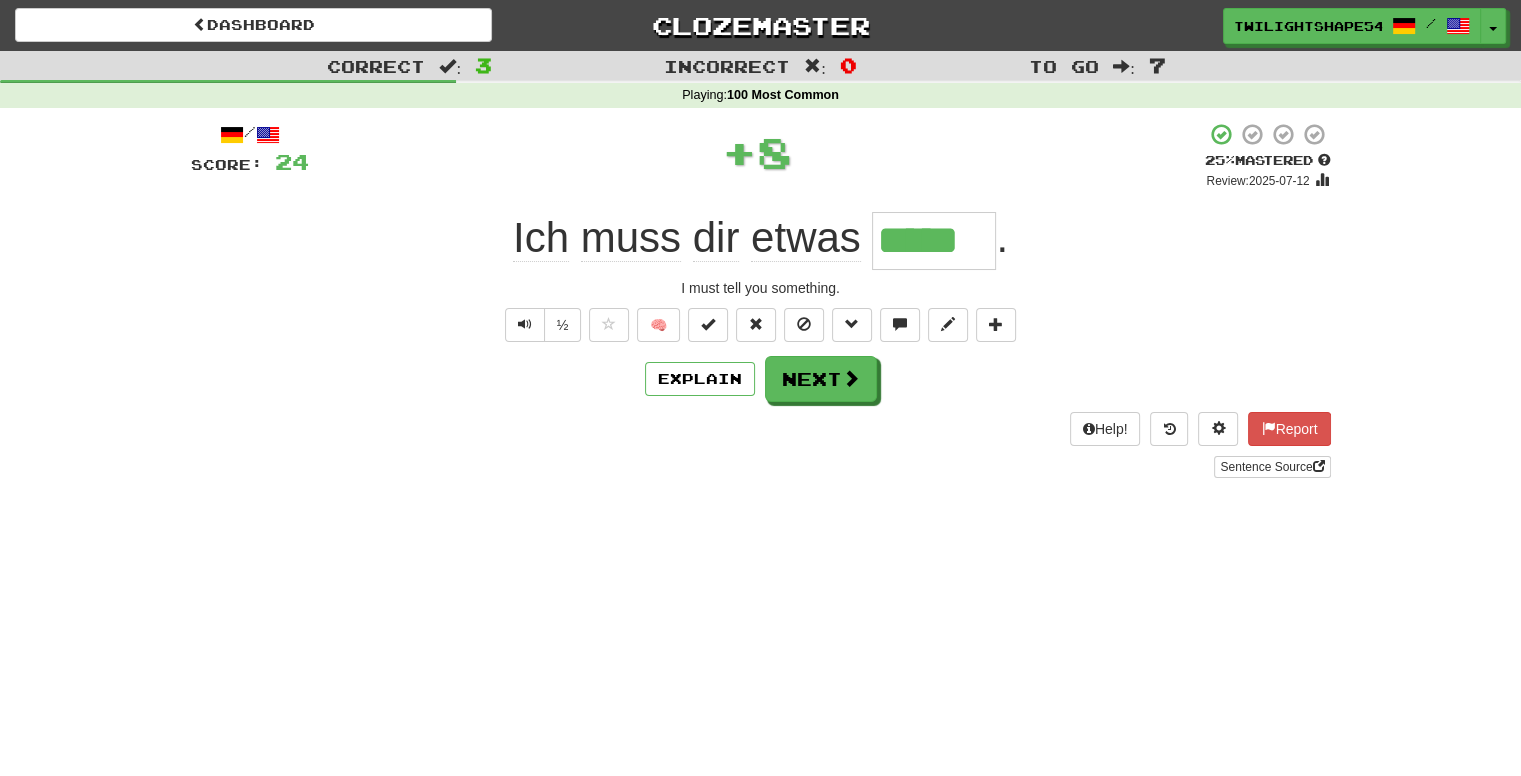type 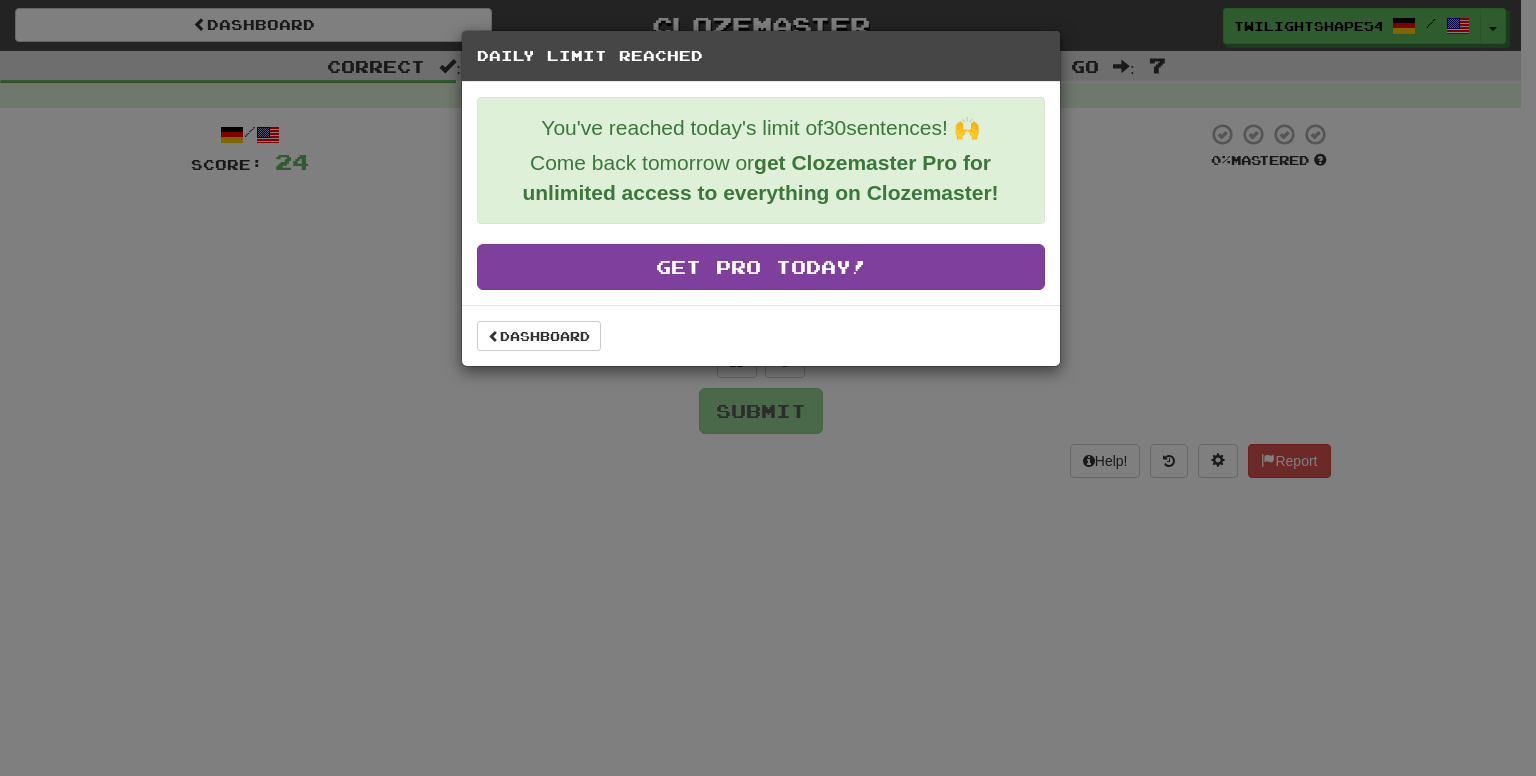 drag, startPoint x: 680, startPoint y: 234, endPoint x: 673, endPoint y: 265, distance: 31.780497 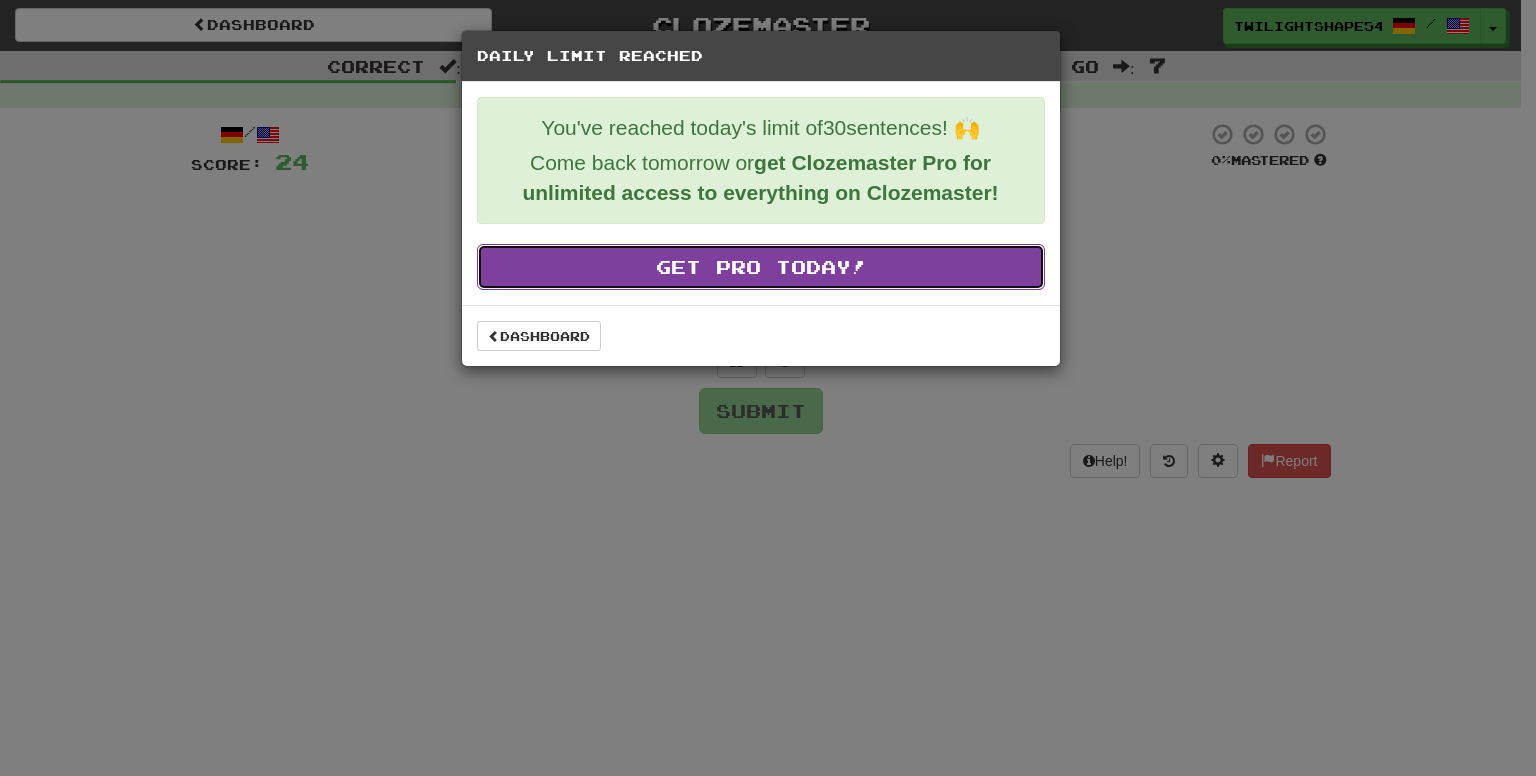 click on "Get Pro Today!" at bounding box center [761, 267] 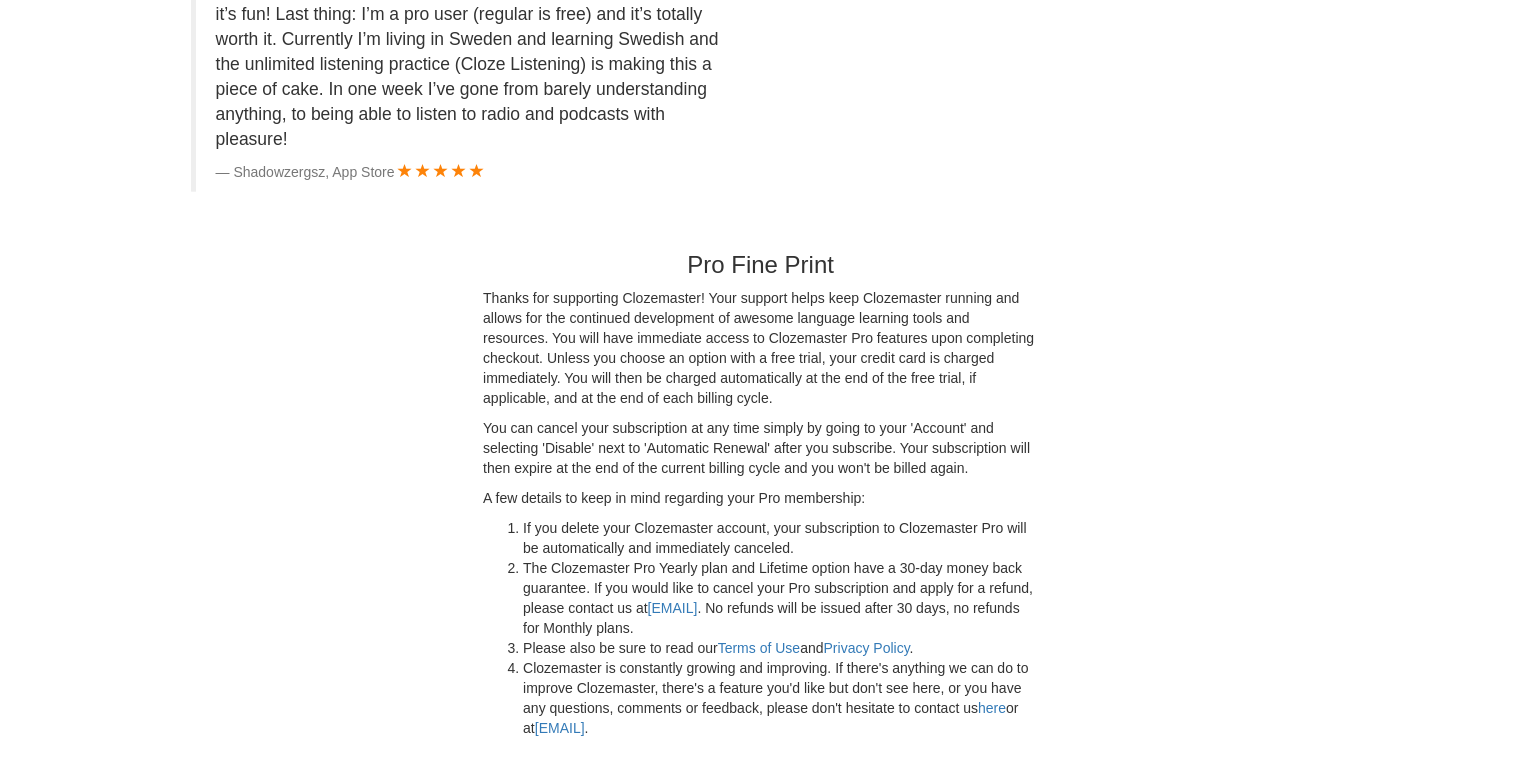 scroll, scrollTop: 5585, scrollLeft: 0, axis: vertical 